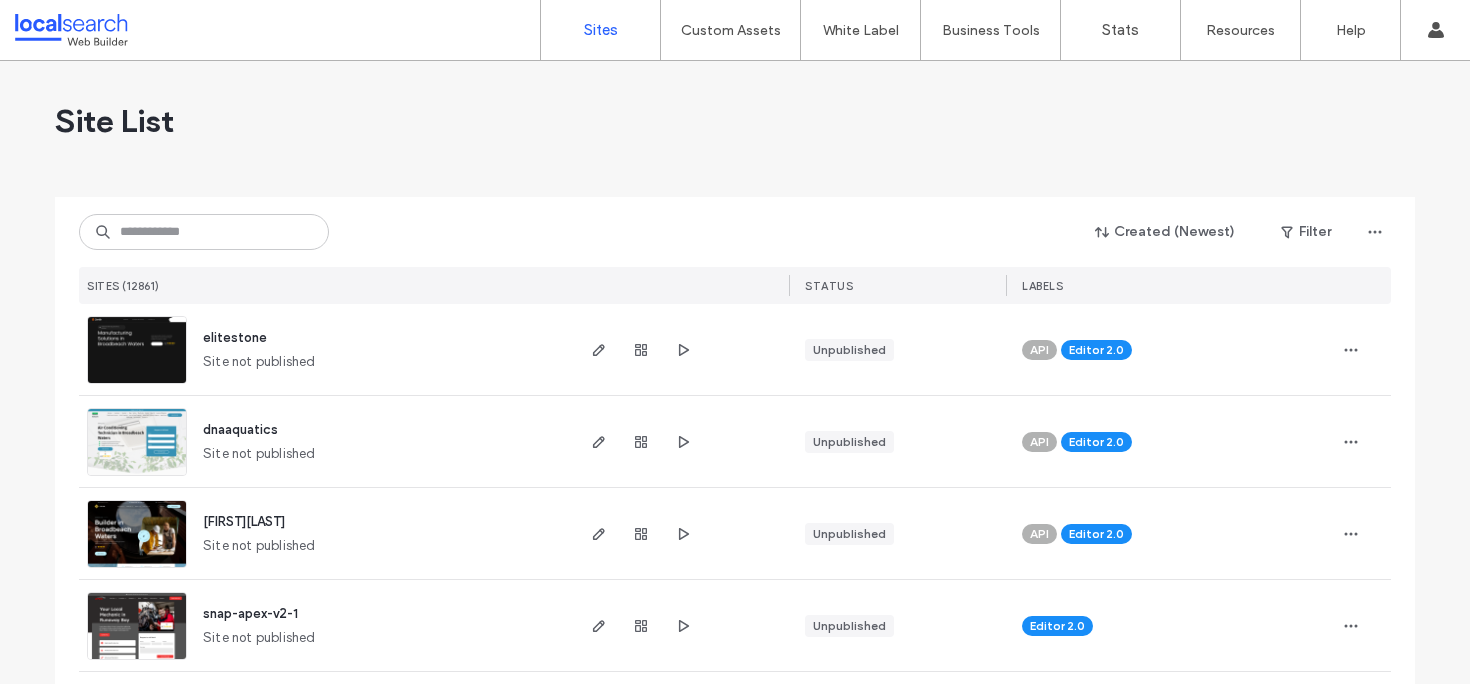 scroll, scrollTop: 0, scrollLeft: 0, axis: both 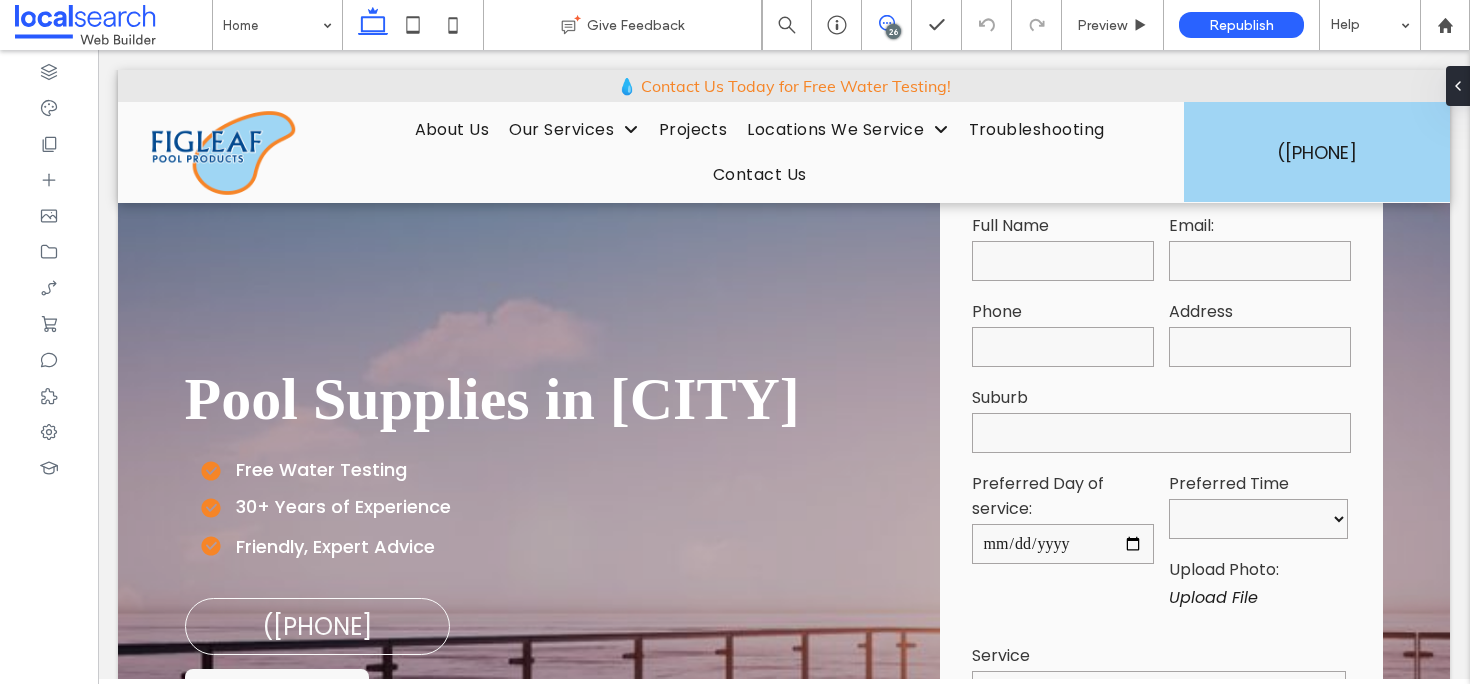 click 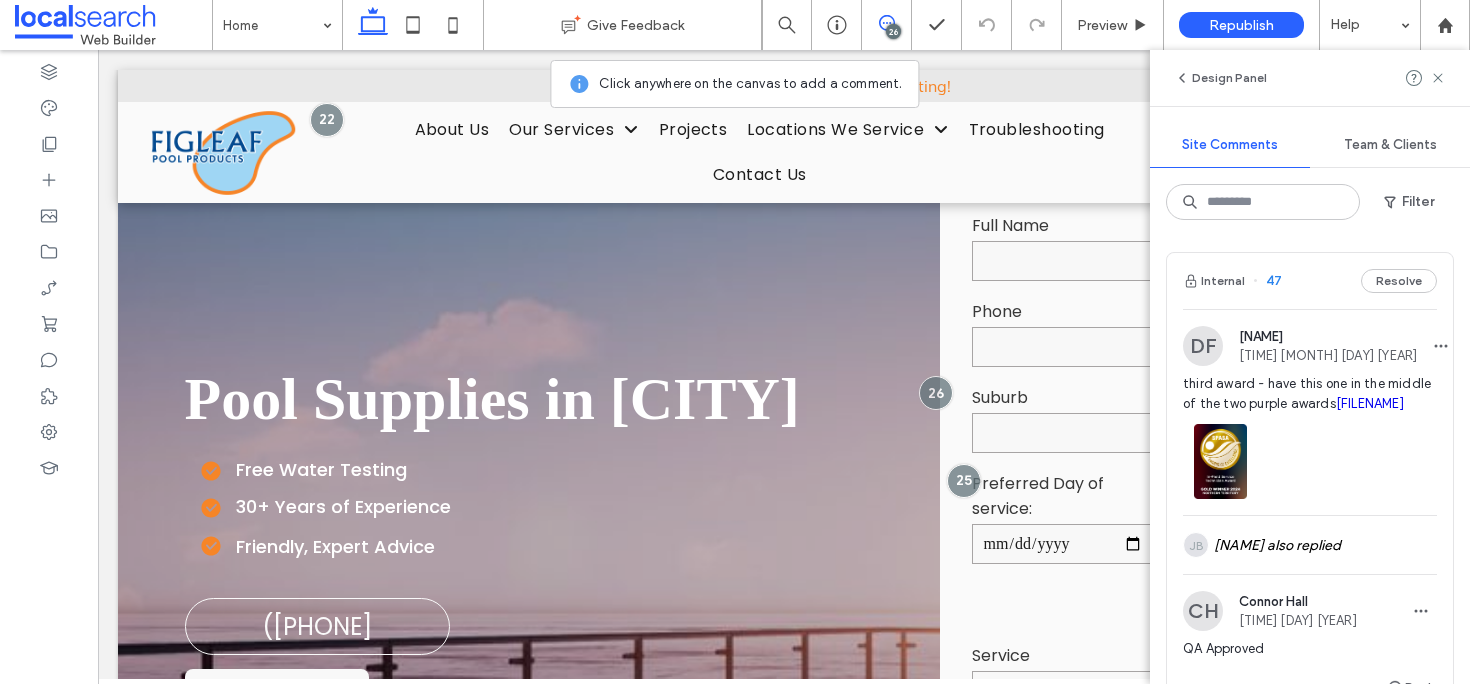 click on "Internal [NUMBER] Resolve" at bounding box center [1310, 281] 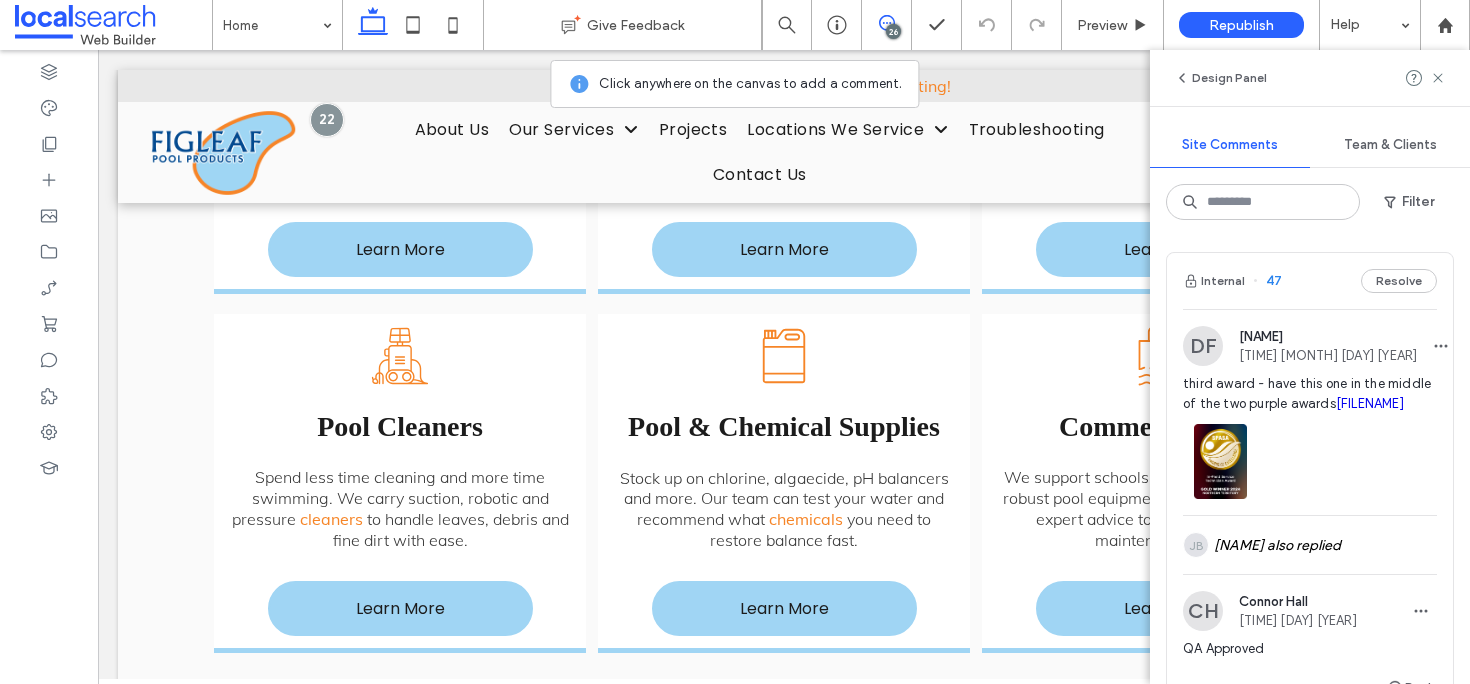 scroll, scrollTop: 3071, scrollLeft: 0, axis: vertical 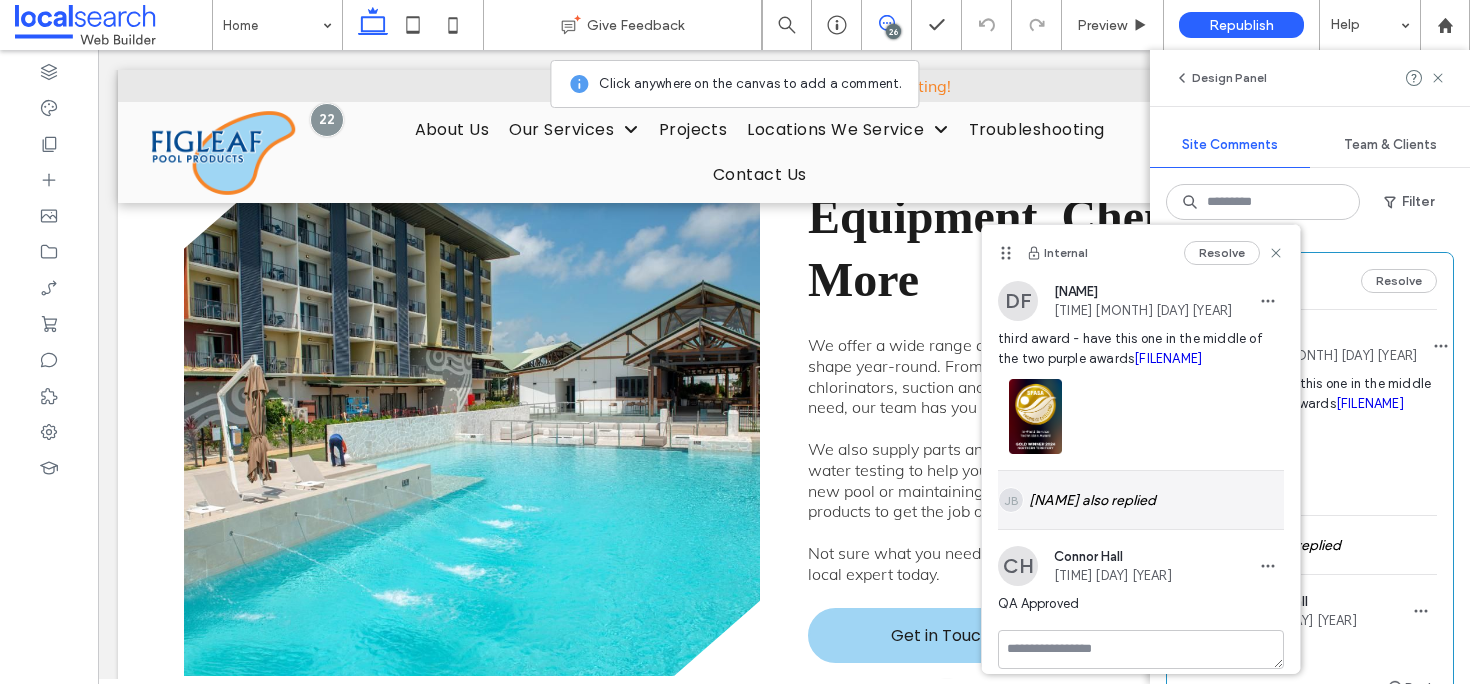 click on "[NAME] also replied" at bounding box center [1141, 500] 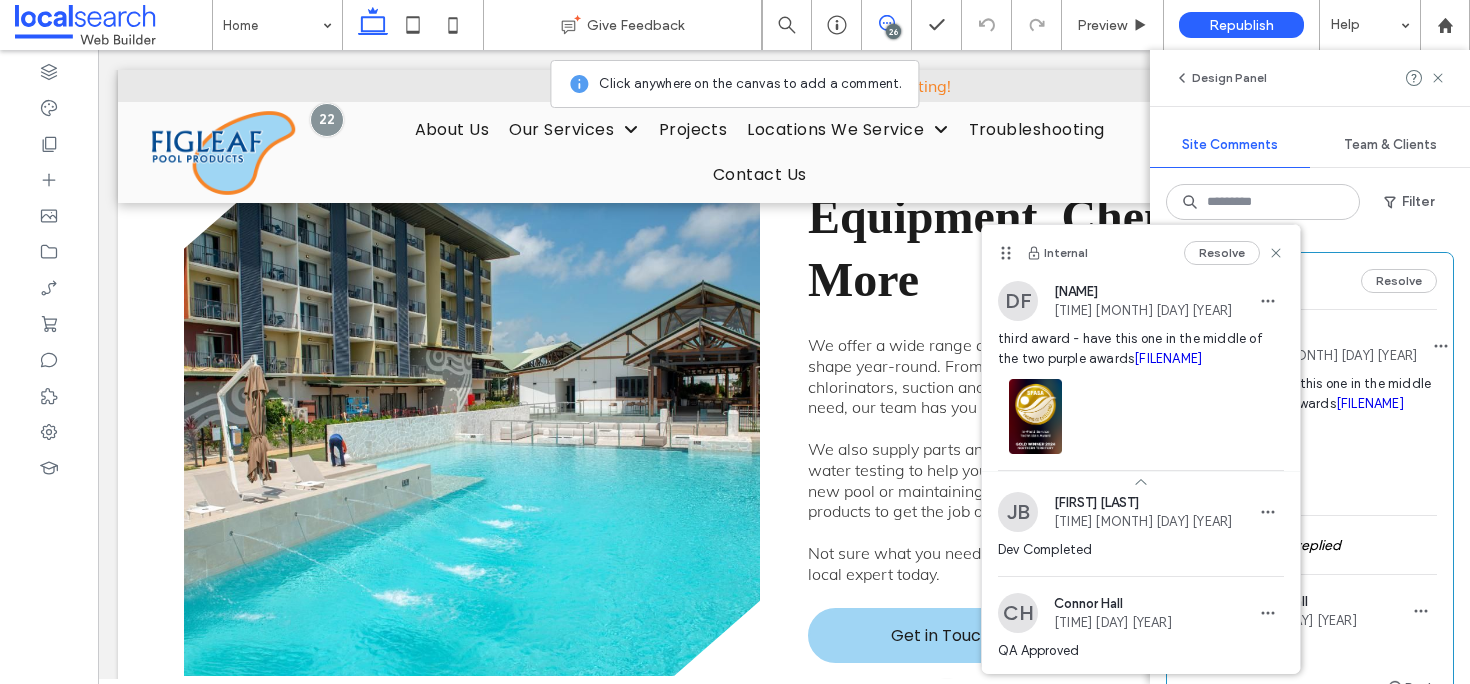 click on "Internal Resolve" at bounding box center [1141, 253] 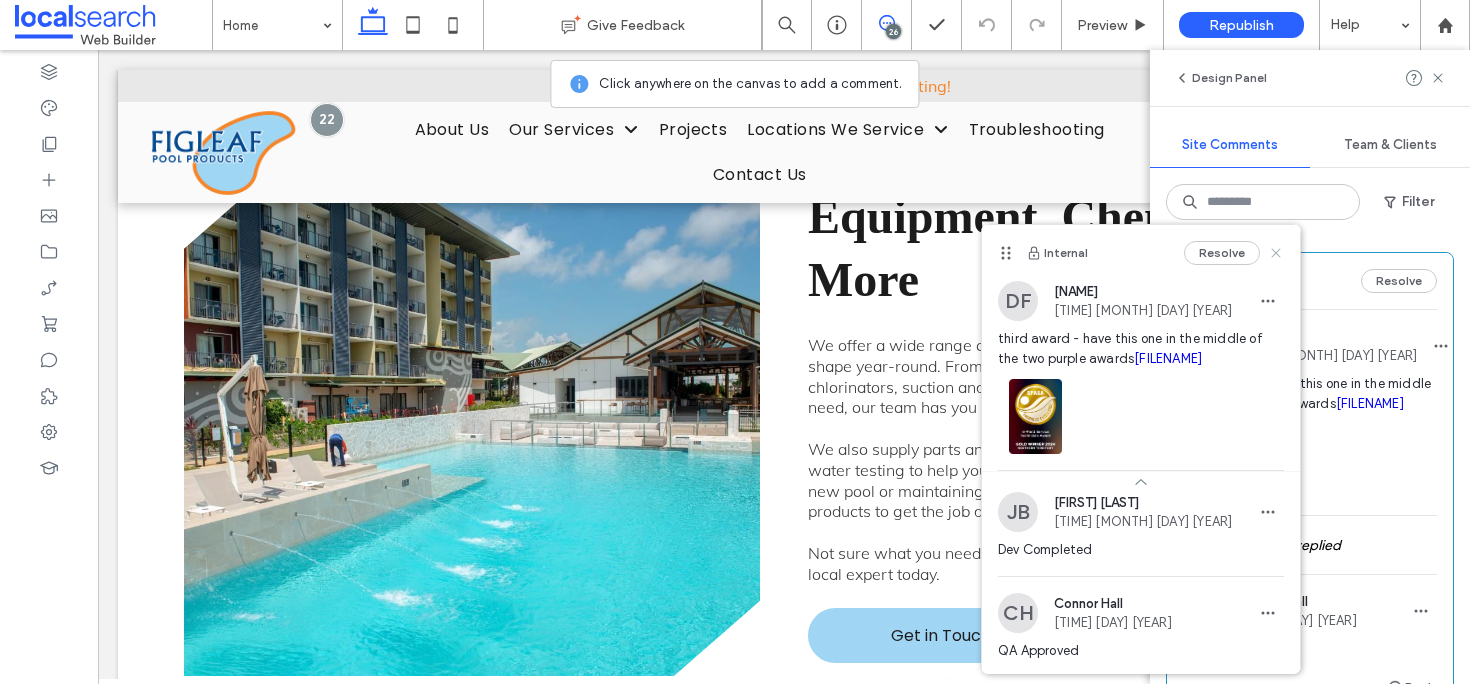 click 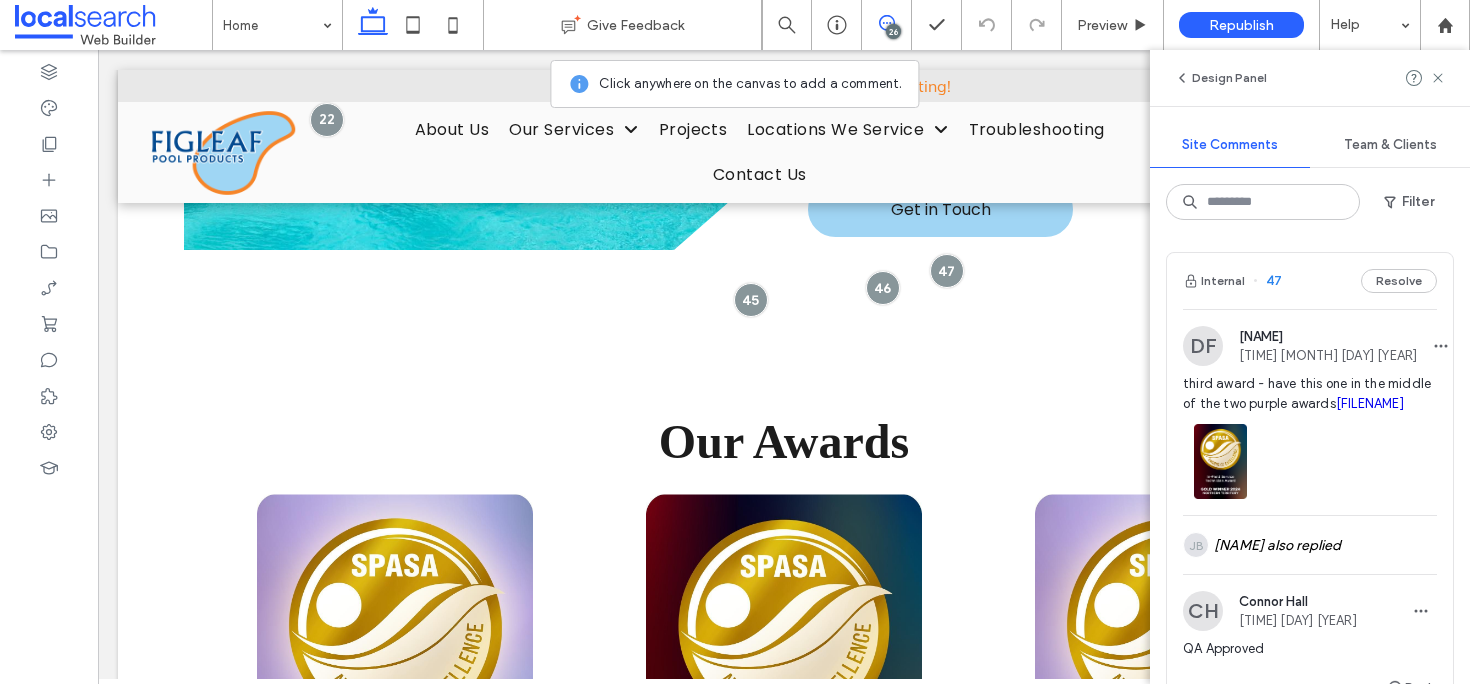 scroll, scrollTop: 3802, scrollLeft: 0, axis: vertical 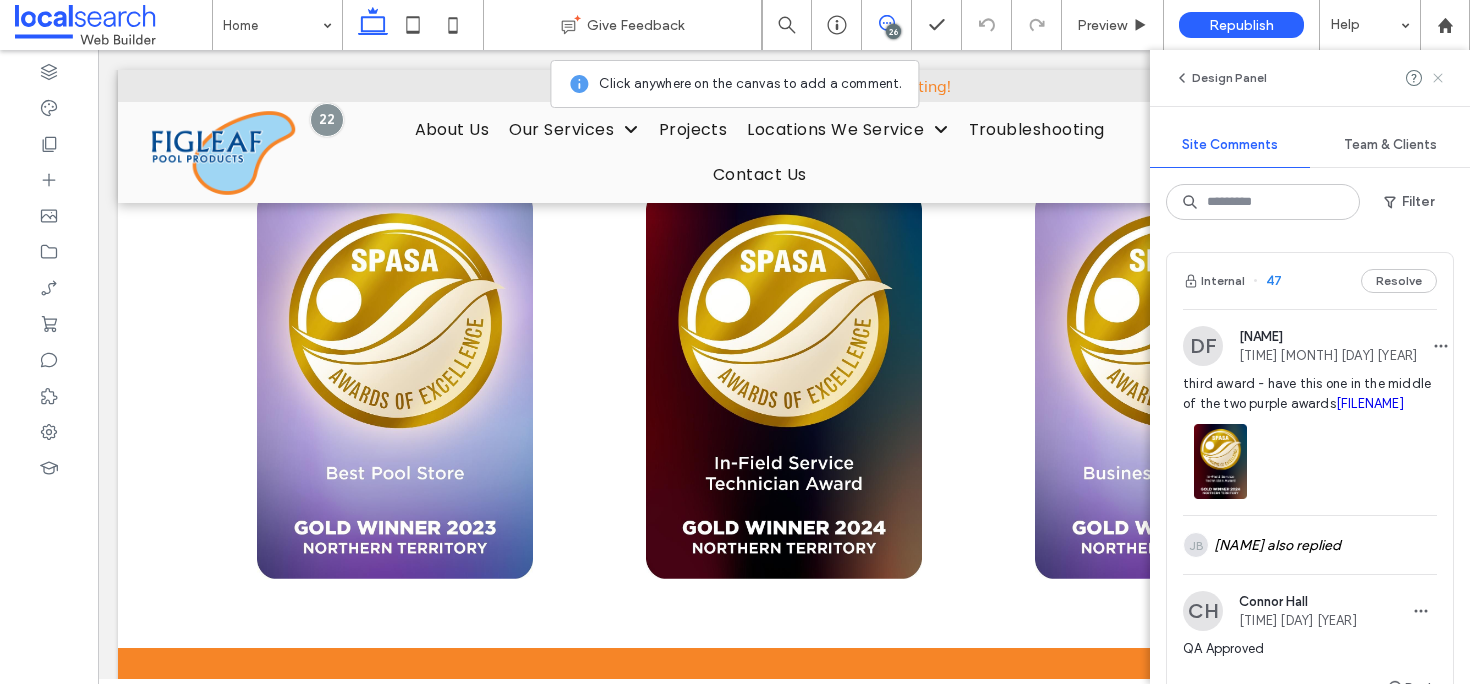click 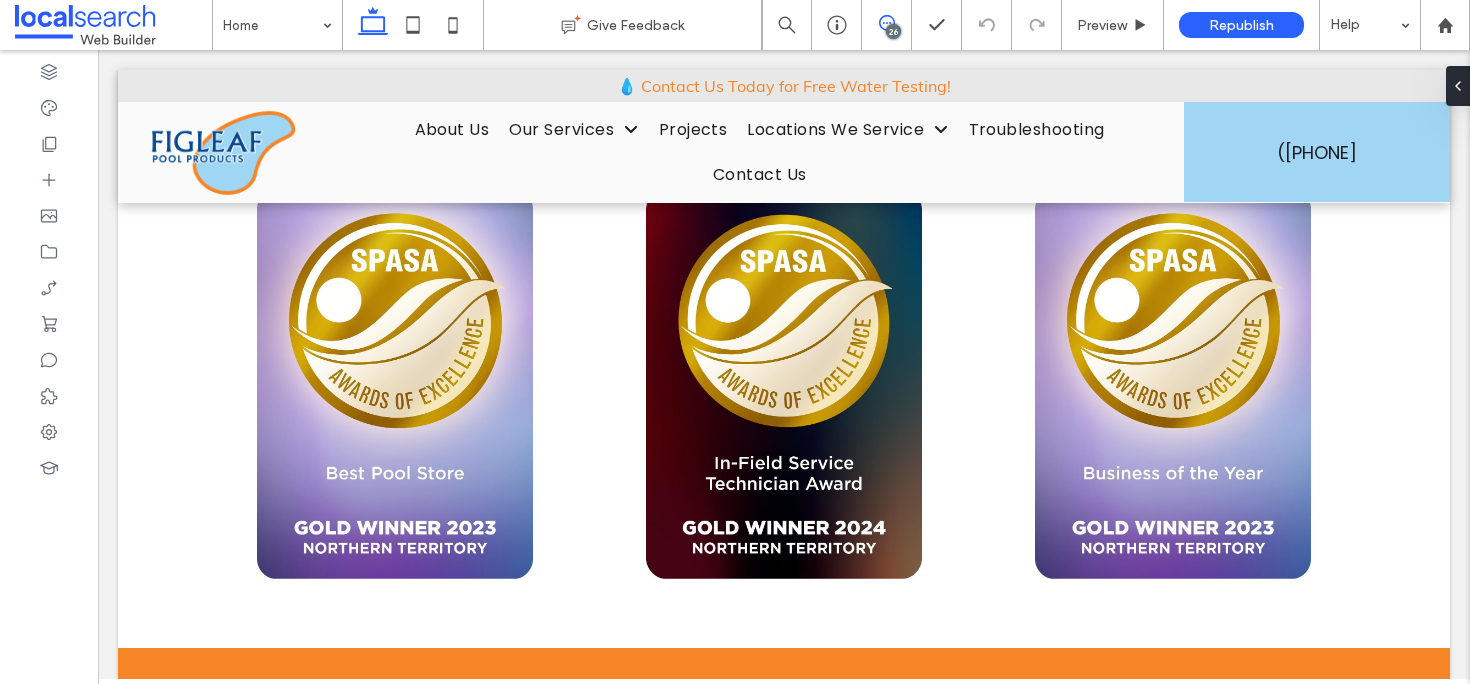 click 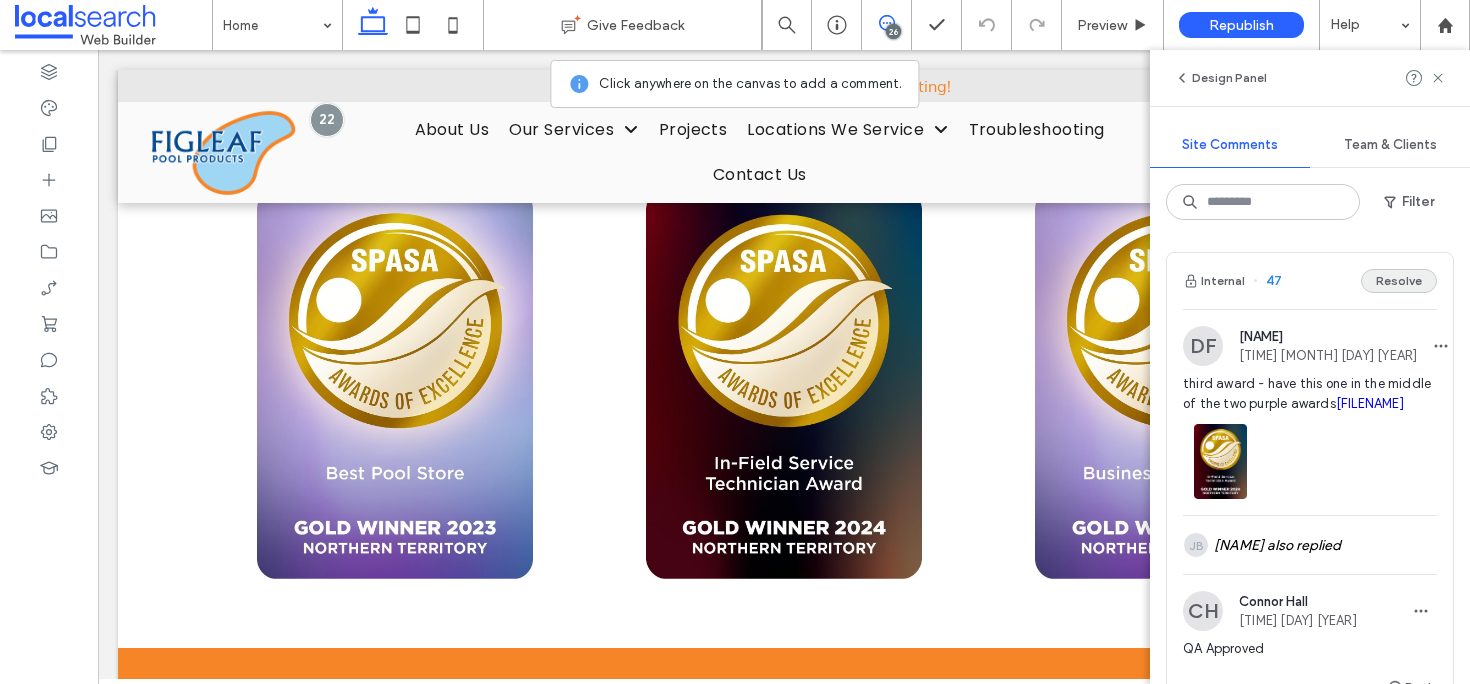 click on "Resolve" at bounding box center [1399, 281] 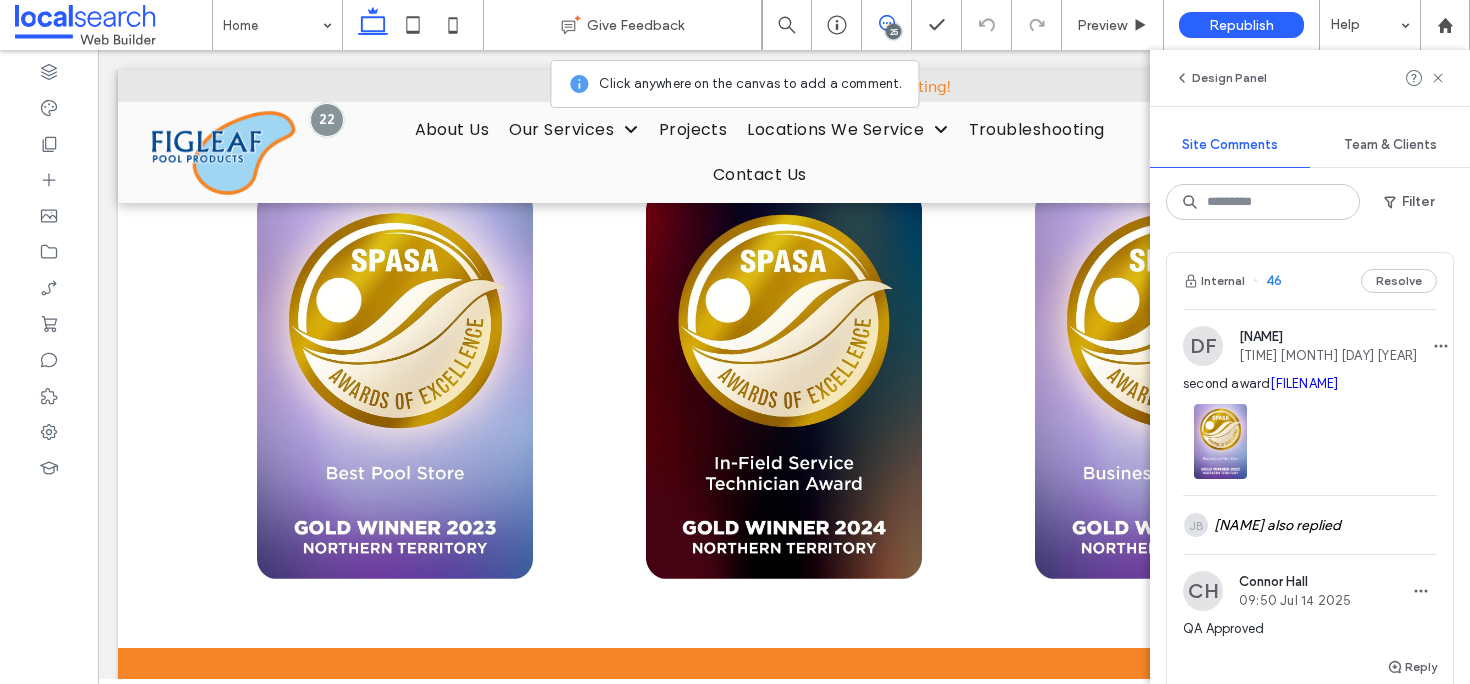 click on "Internal 46 Resolve" at bounding box center [1310, 281] 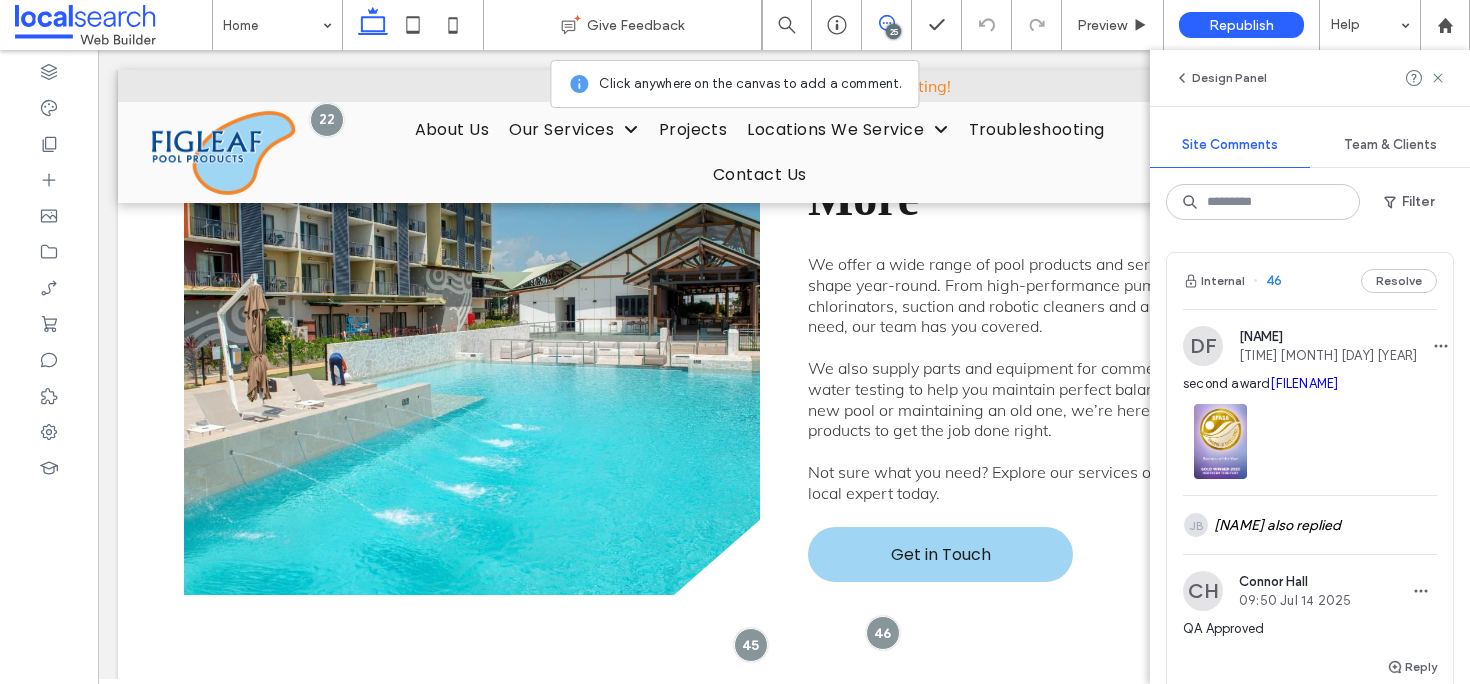 scroll, scrollTop: 3071, scrollLeft: 0, axis: vertical 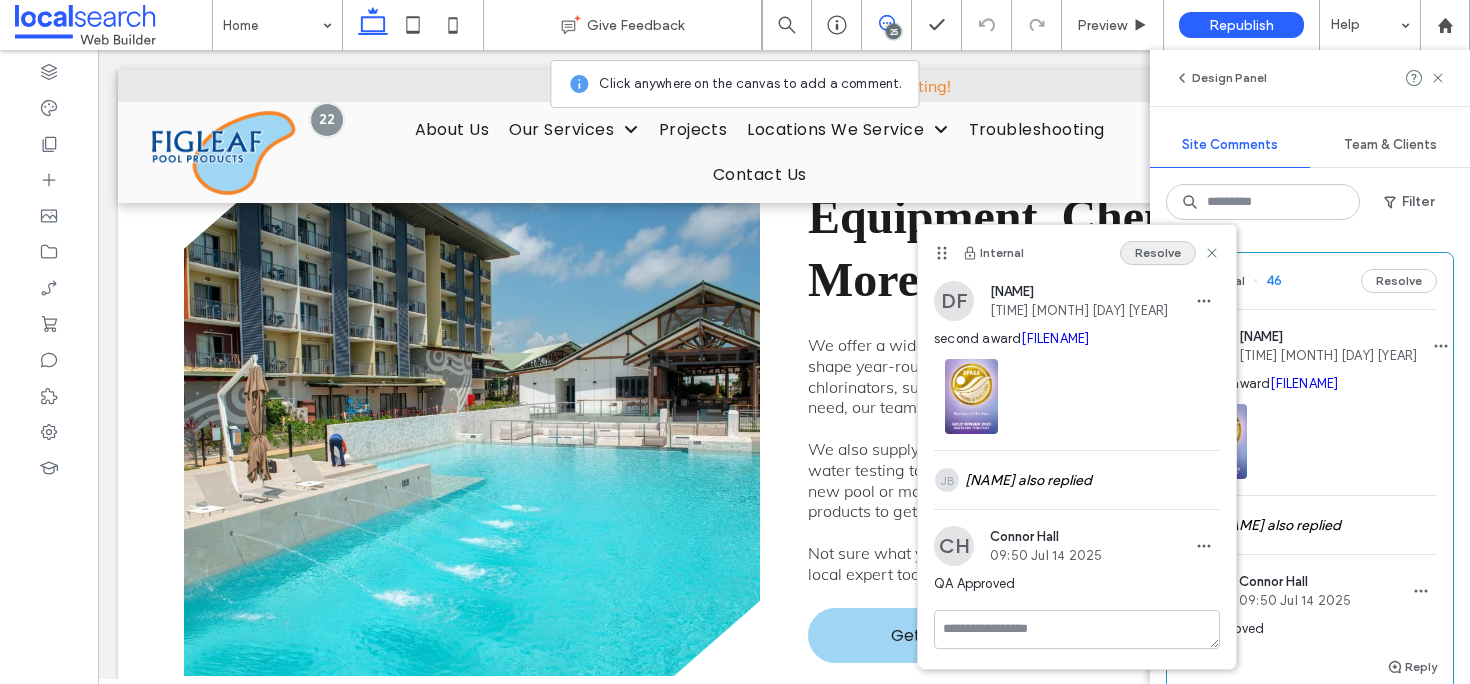 click on "Resolve" at bounding box center [1158, 253] 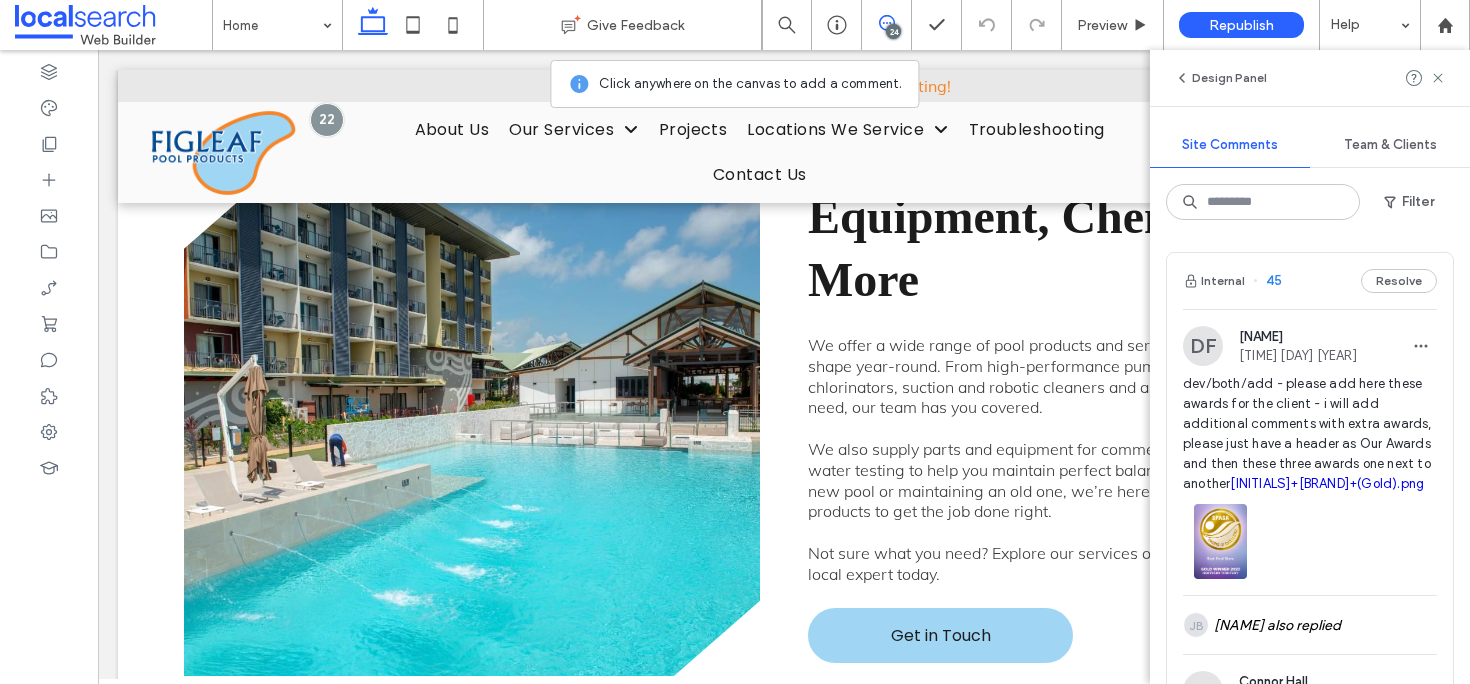 click on "Internal 45 Resolve" at bounding box center [1310, 281] 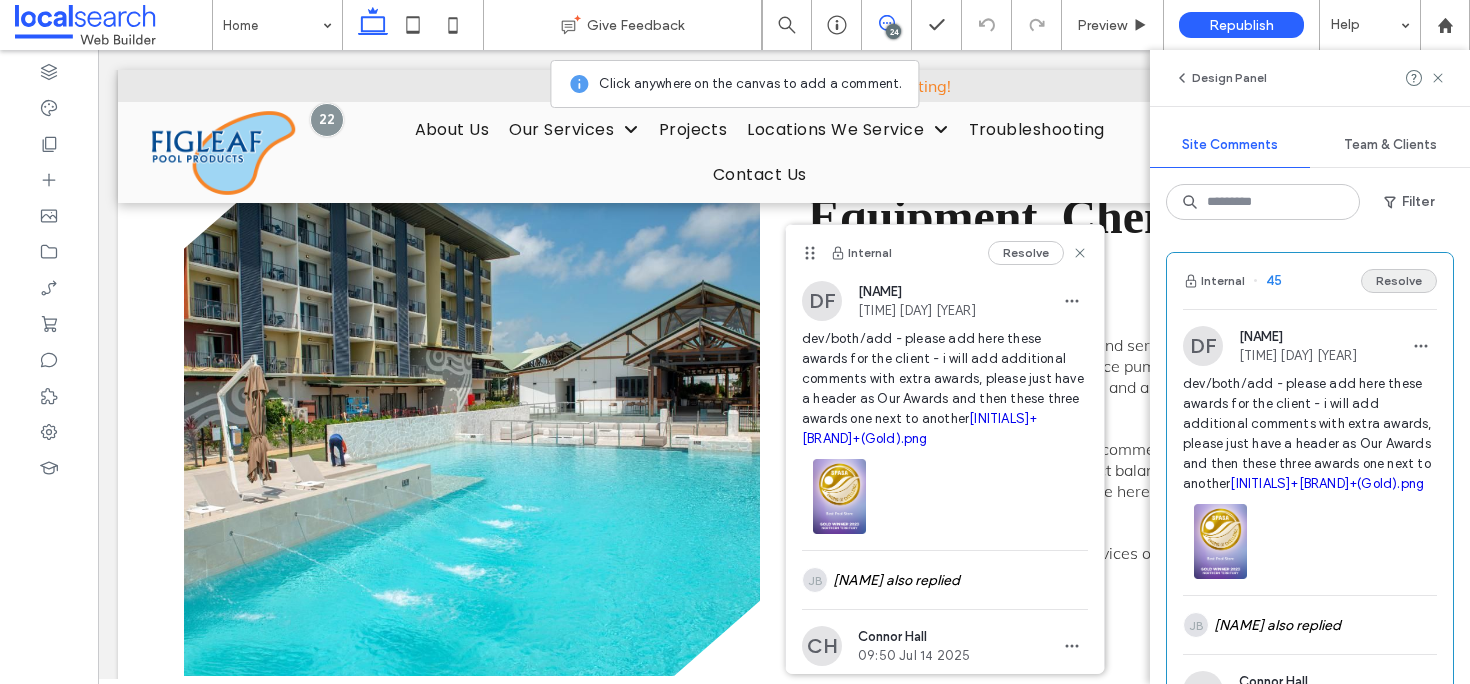 click on "Resolve" at bounding box center [1399, 281] 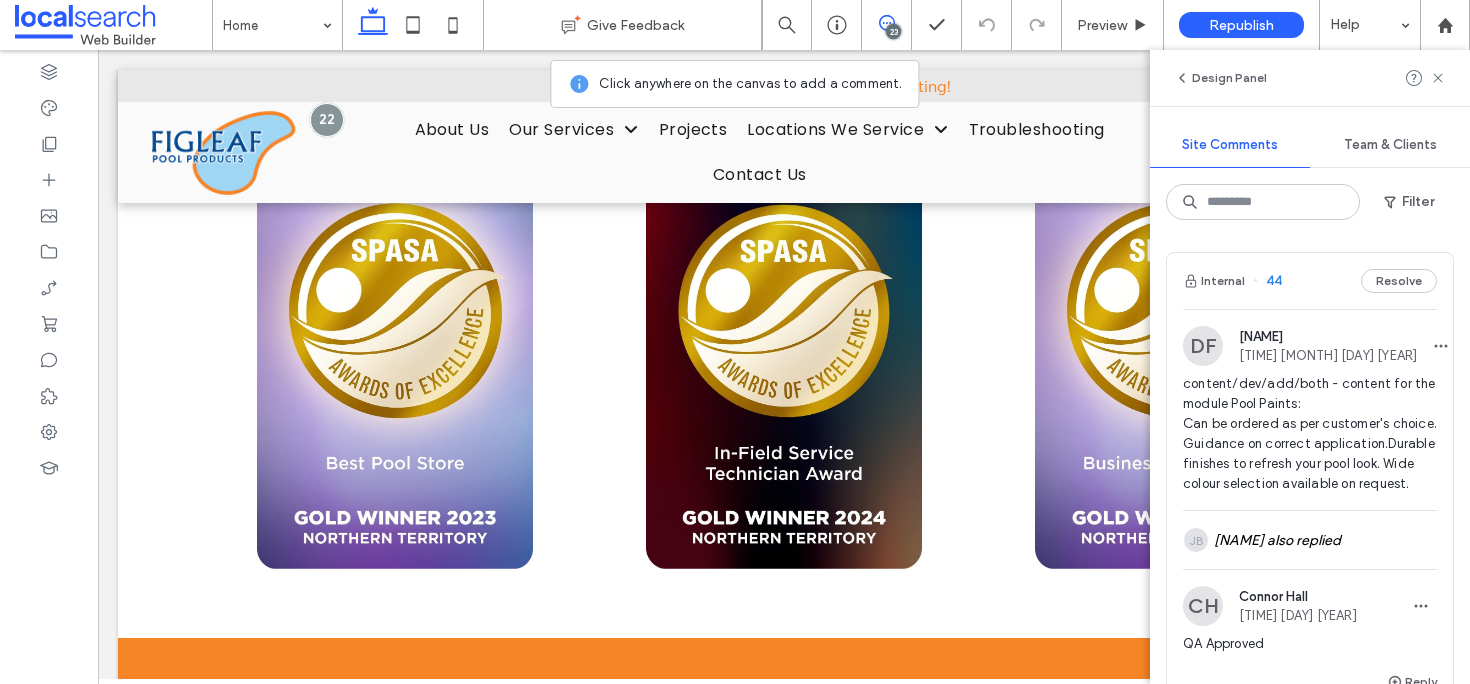 scroll, scrollTop: 3846, scrollLeft: 0, axis: vertical 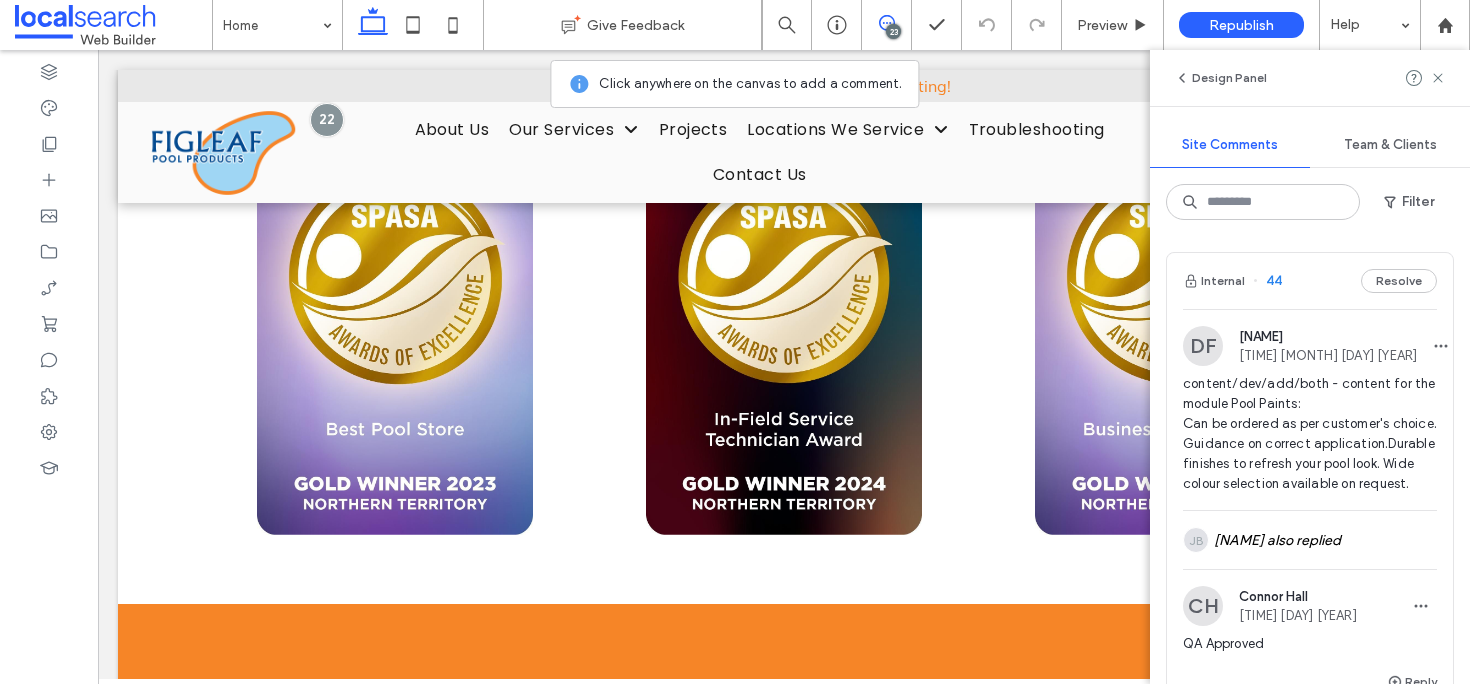 click on "Internal 44 Resolve" at bounding box center (1310, 281) 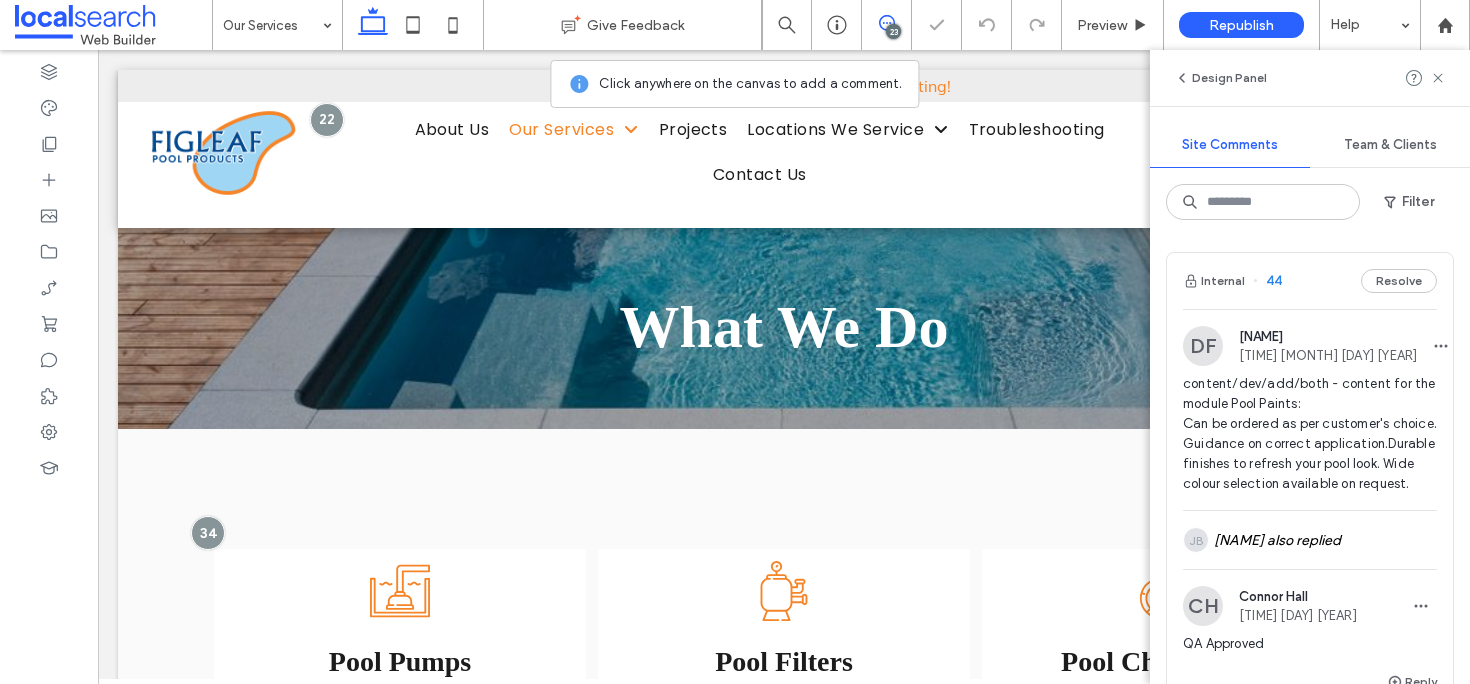 scroll, scrollTop: 95, scrollLeft: 0, axis: vertical 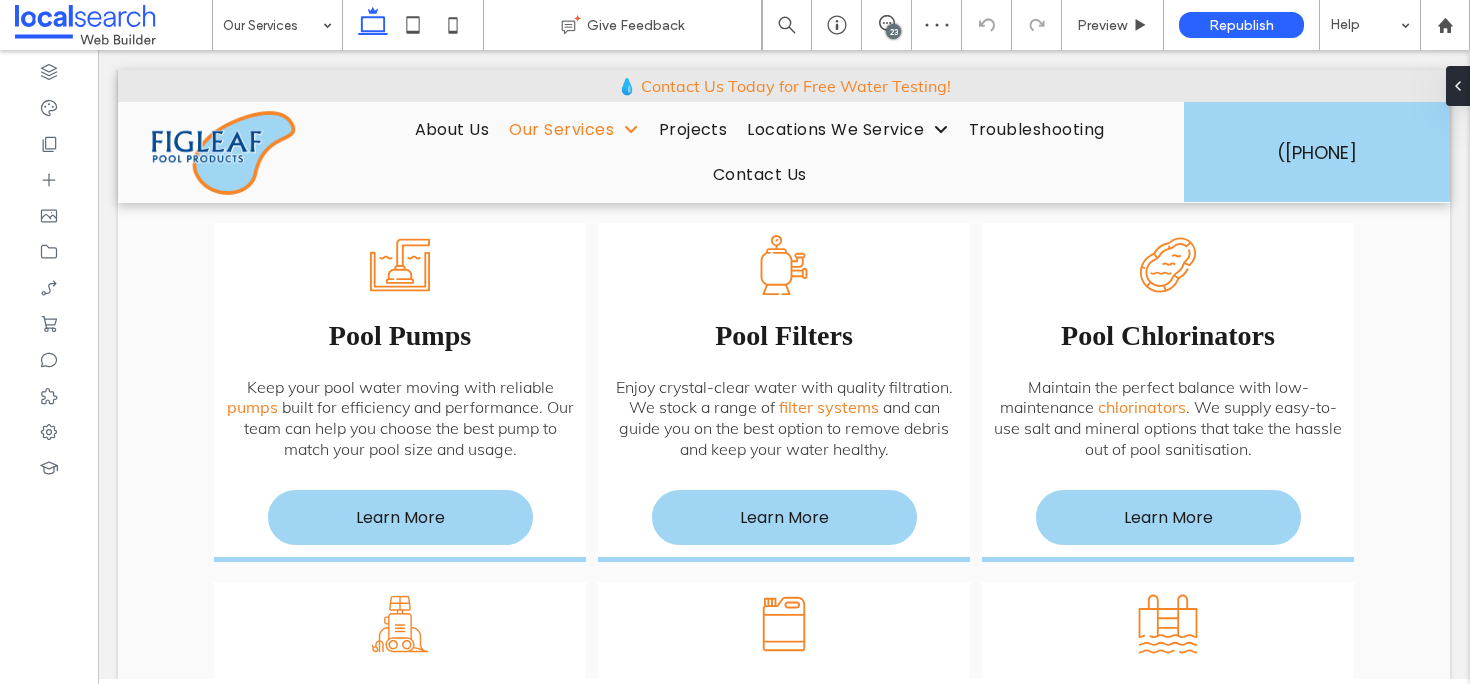 click on "23" at bounding box center (893, 31) 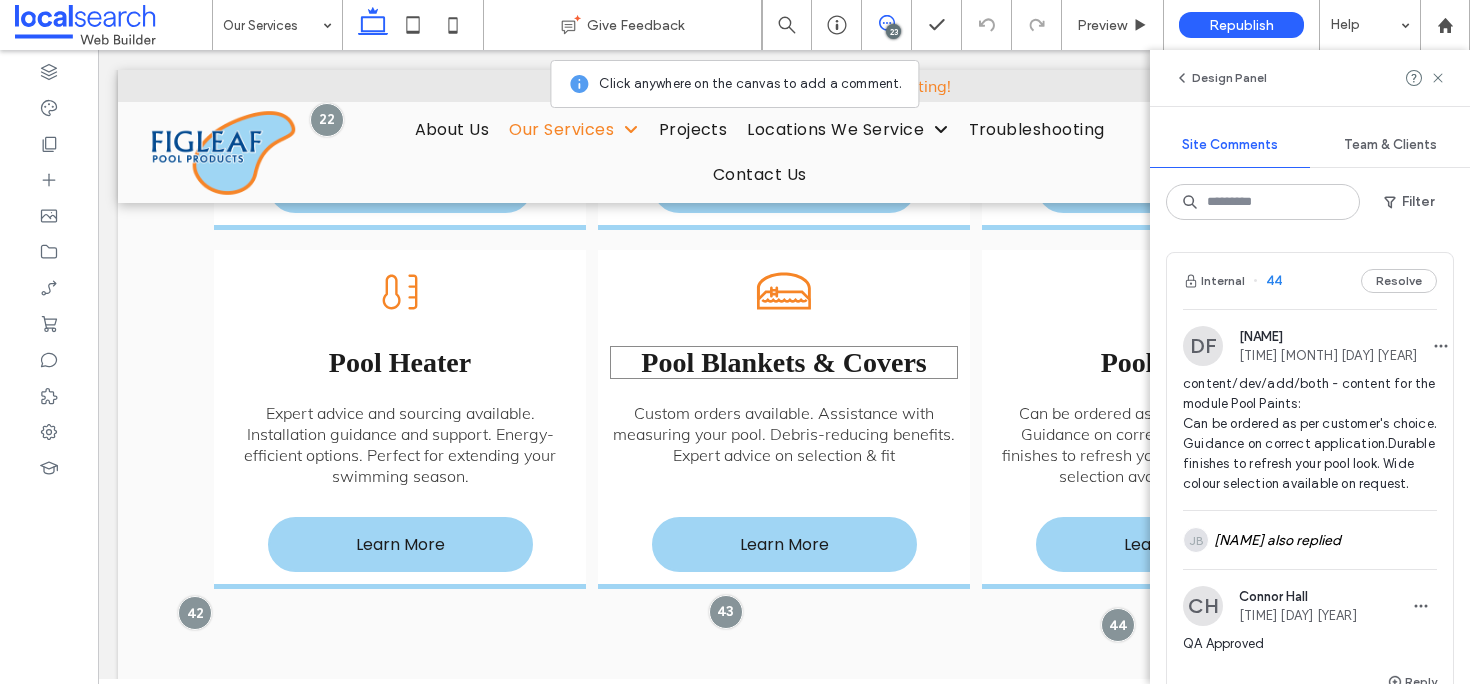 scroll, scrollTop: 1080, scrollLeft: 0, axis: vertical 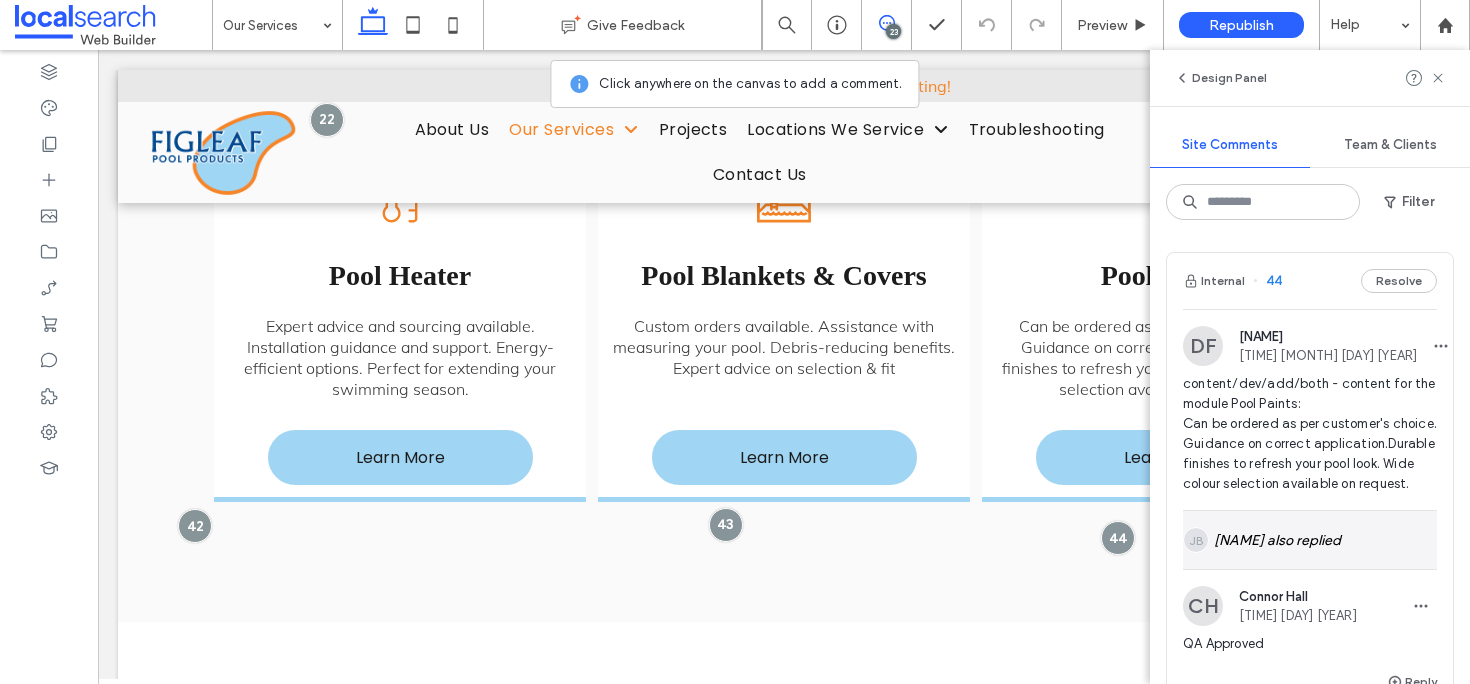 click on "[NAME] also replied" at bounding box center [1310, 540] 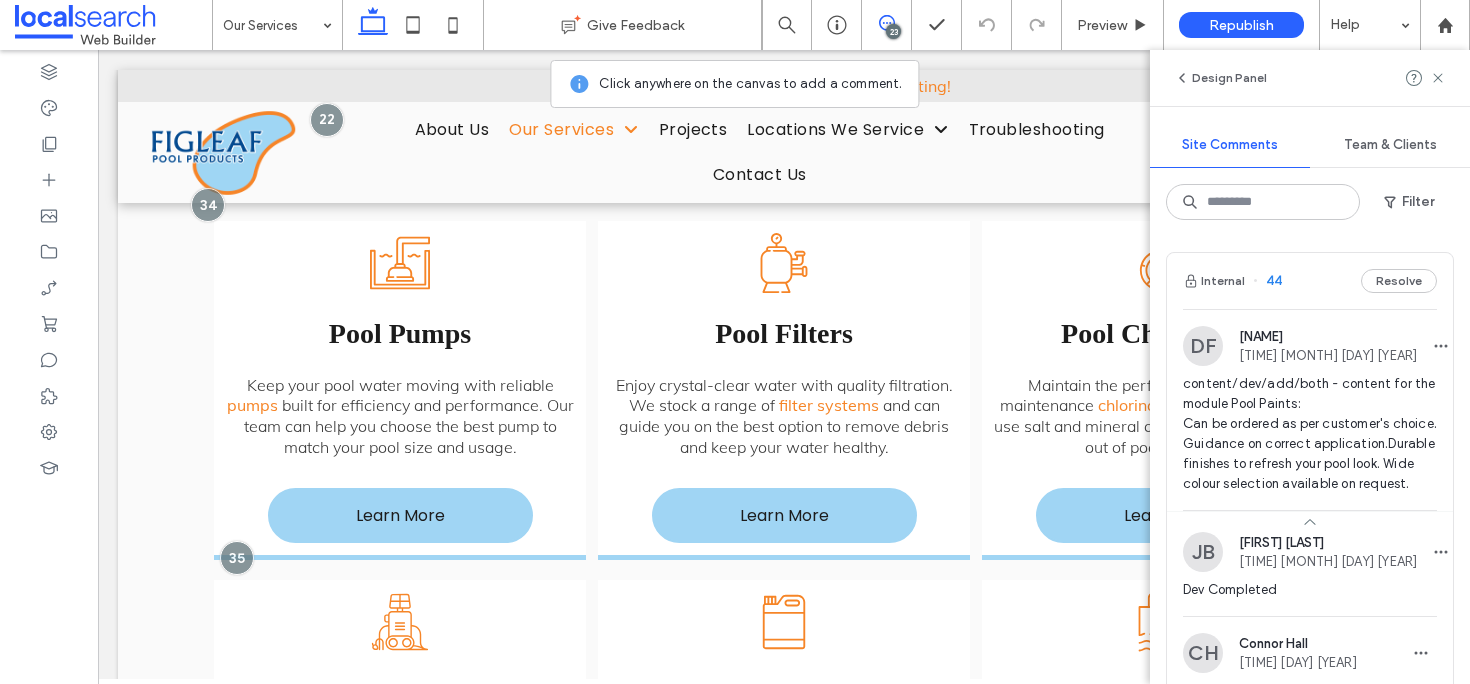 scroll, scrollTop: 302, scrollLeft: 0, axis: vertical 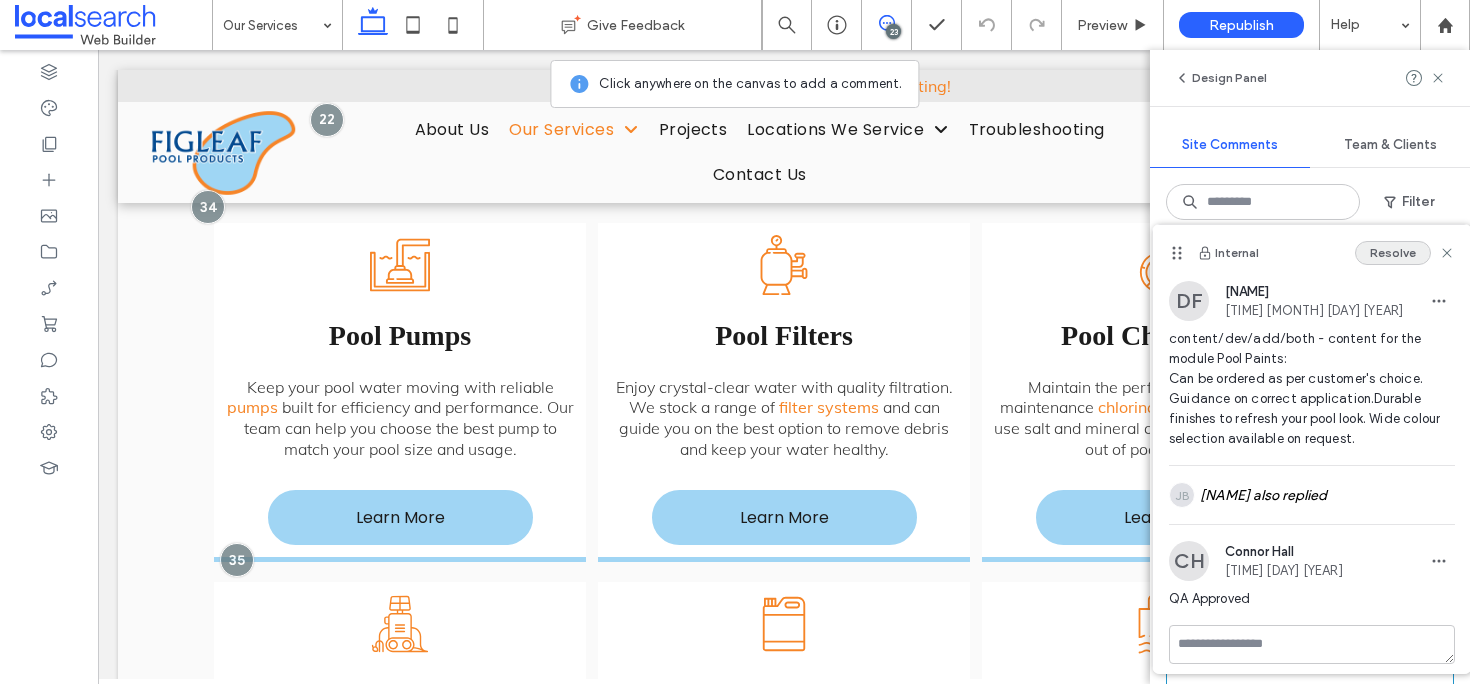click on "Resolve" at bounding box center (1393, 253) 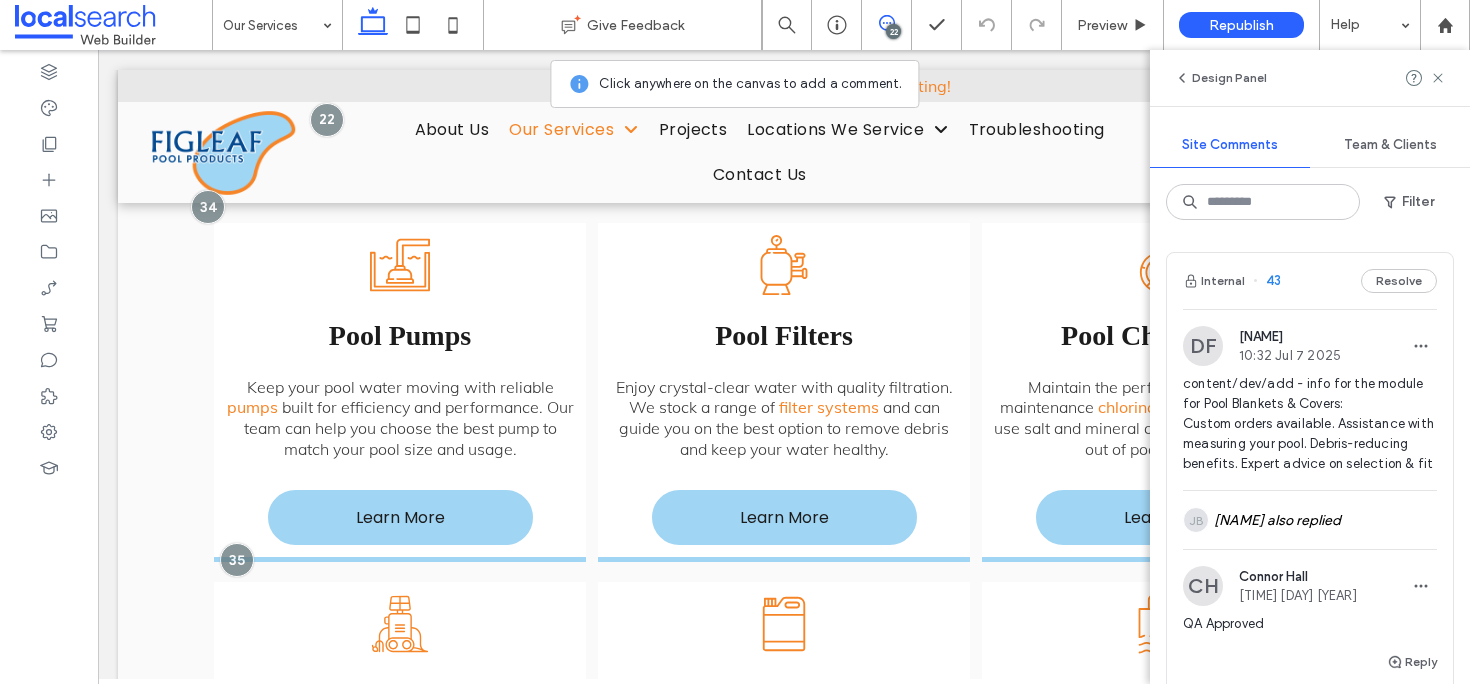 click on "Internal [NUMBER] Resolve" at bounding box center [1310, 281] 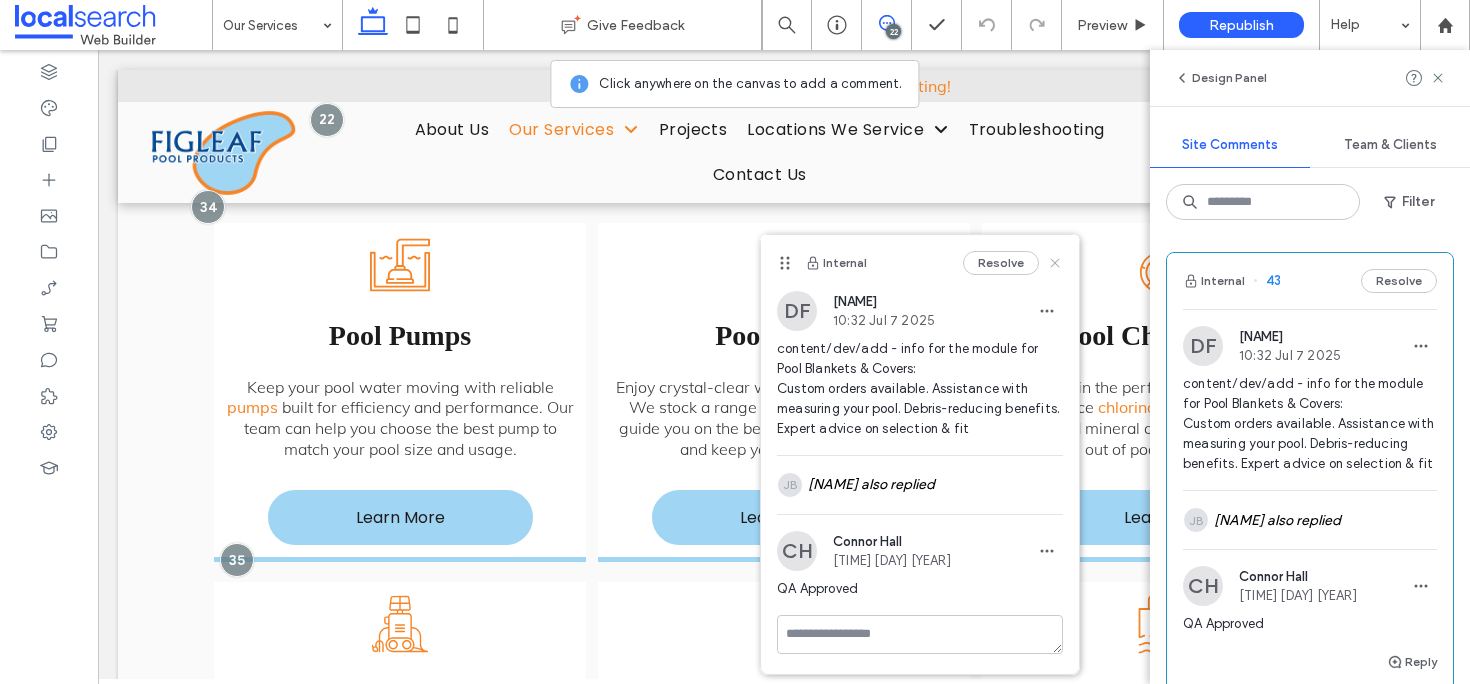 click 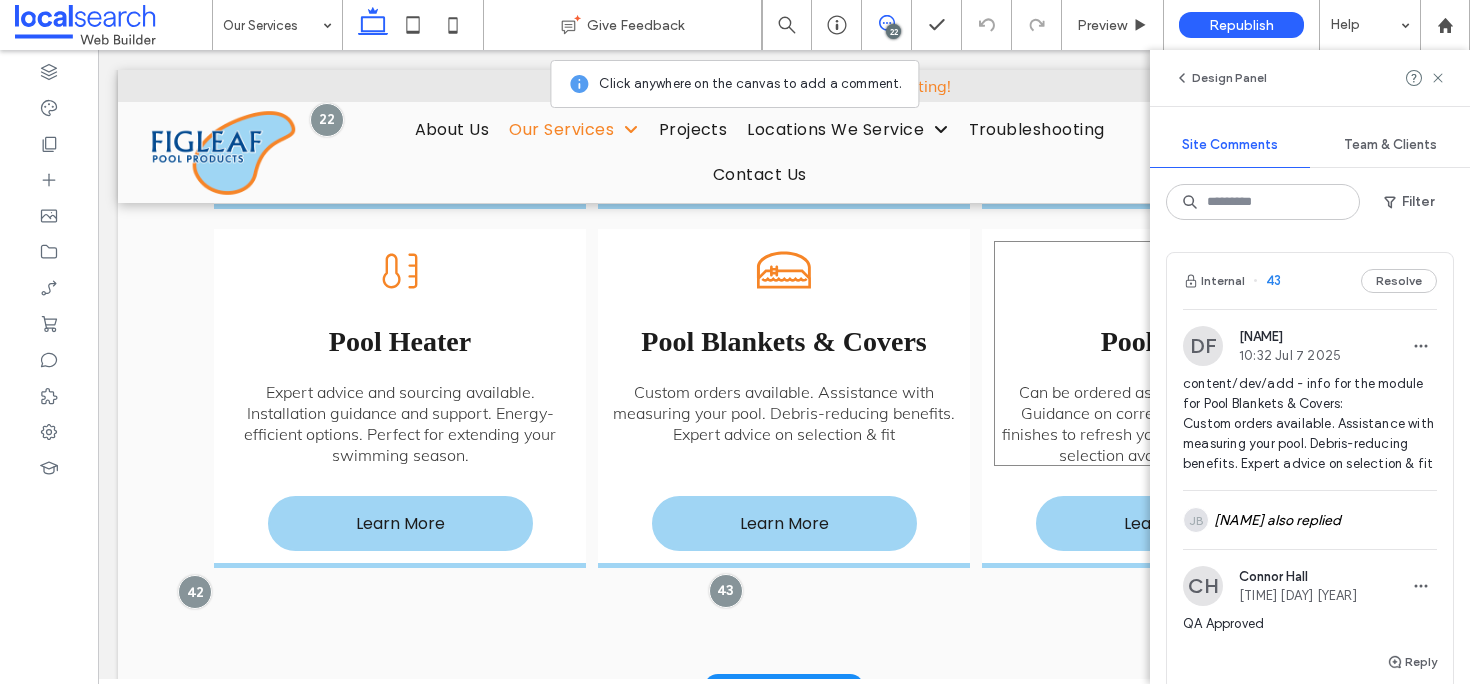 scroll, scrollTop: 1044, scrollLeft: 0, axis: vertical 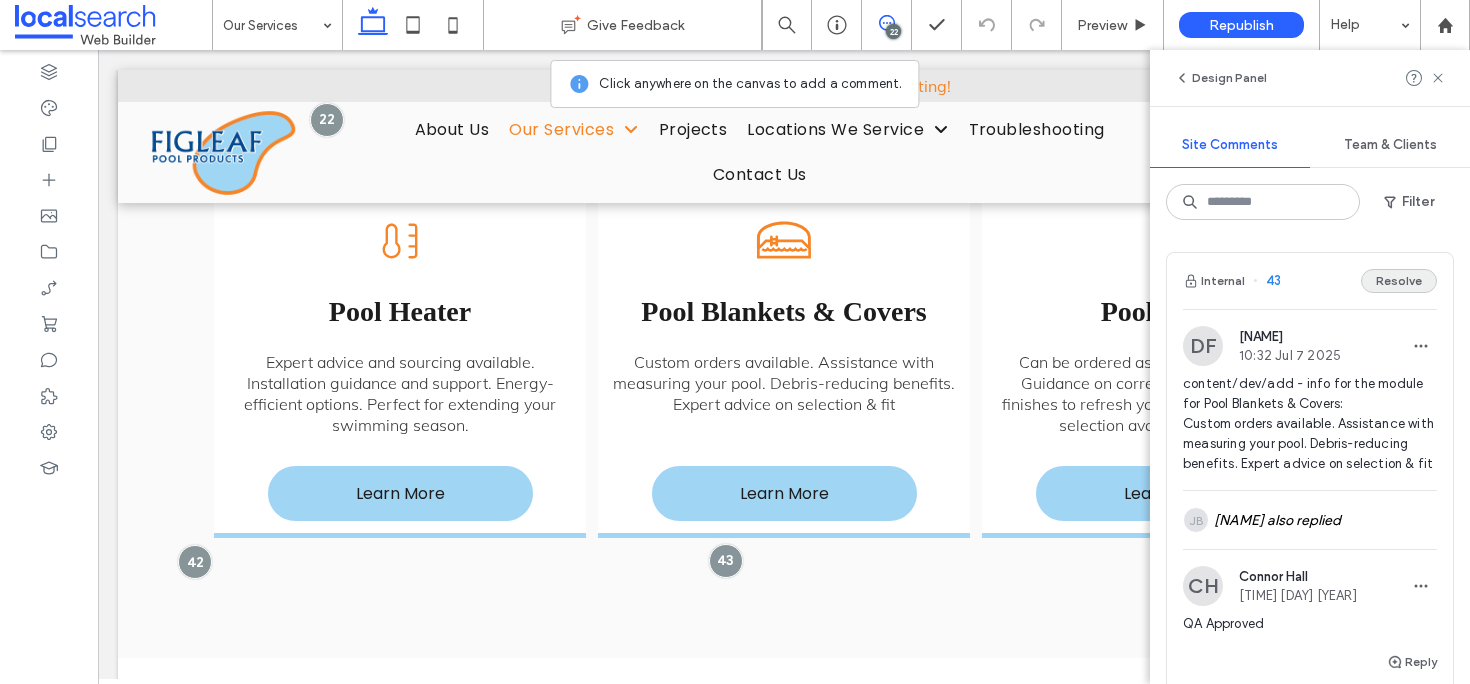 click on "Resolve" at bounding box center (1399, 281) 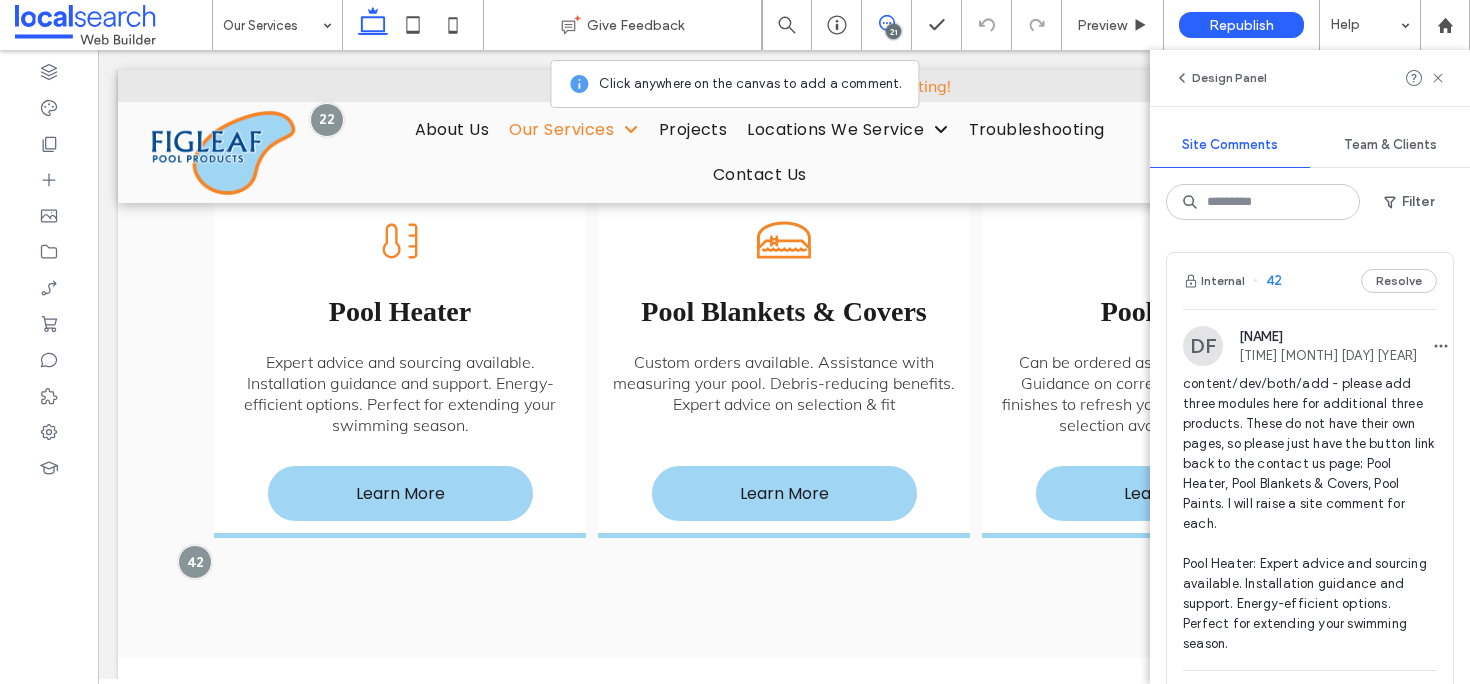 click on "Internal 42 Resolve" at bounding box center (1310, 281) 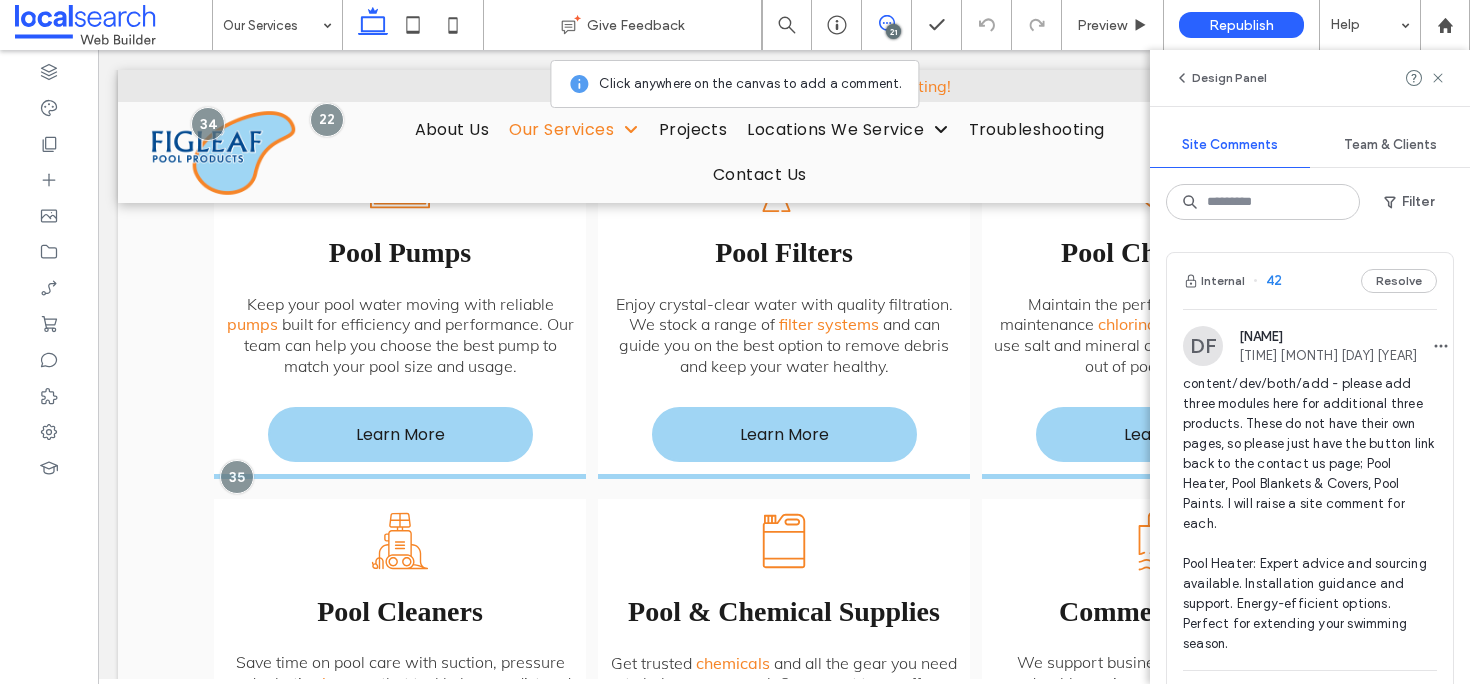 scroll, scrollTop: 302, scrollLeft: 0, axis: vertical 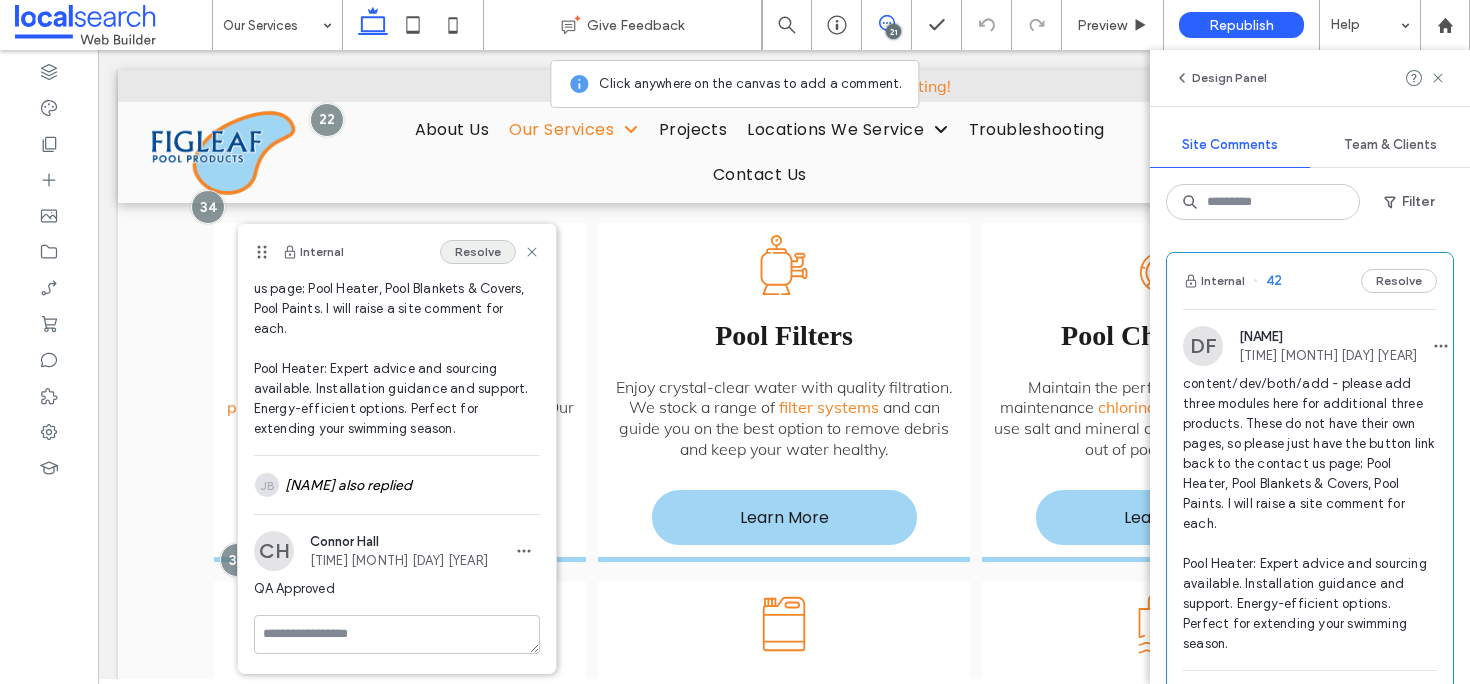 click on "Resolve" at bounding box center [478, 252] 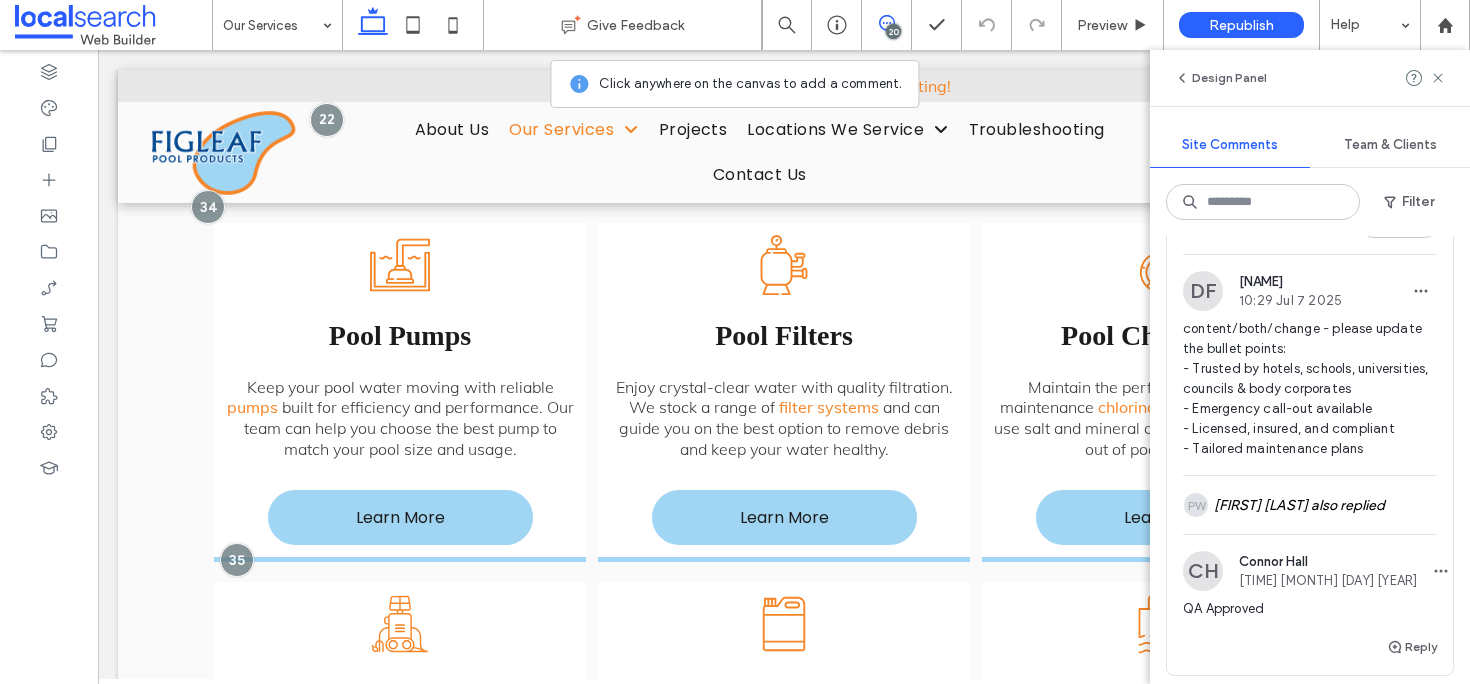 scroll, scrollTop: 0, scrollLeft: 0, axis: both 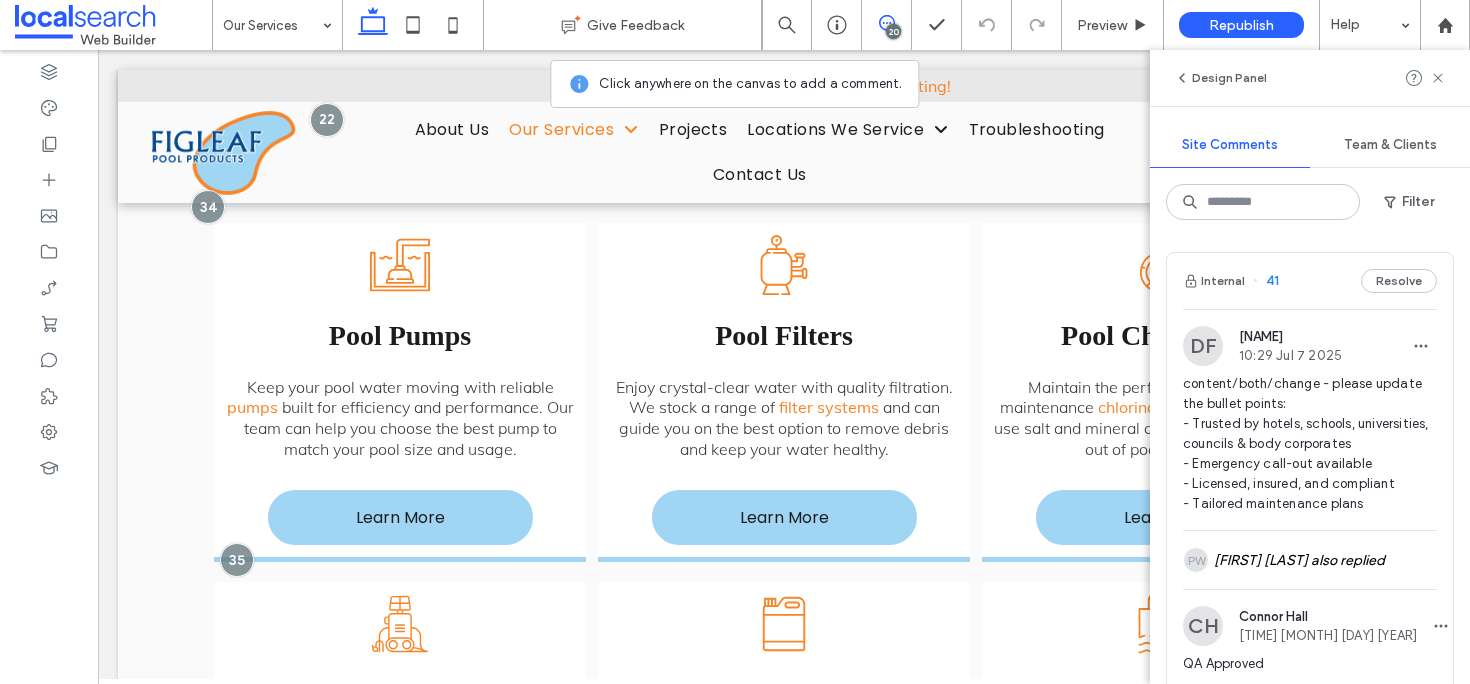 click on "Internal 41 Resolve" at bounding box center [1310, 281] 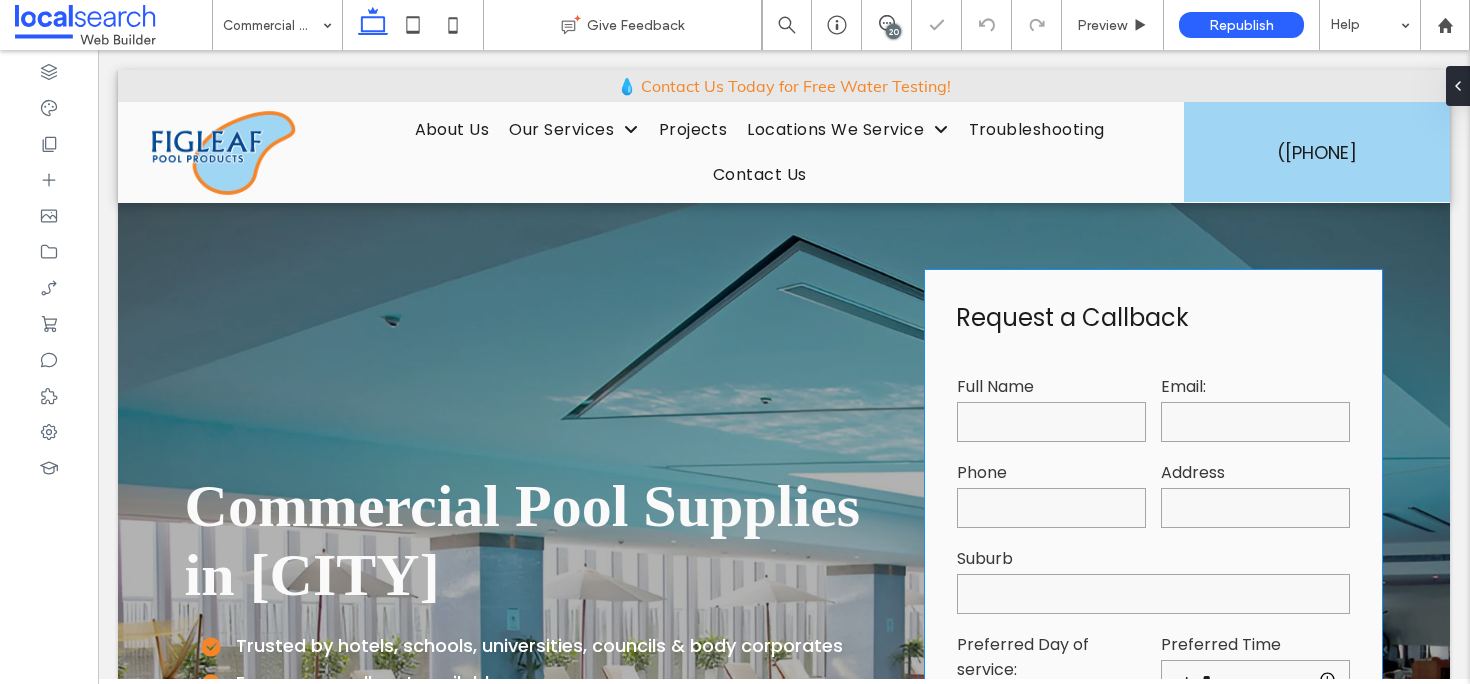 scroll, scrollTop: 168, scrollLeft: 0, axis: vertical 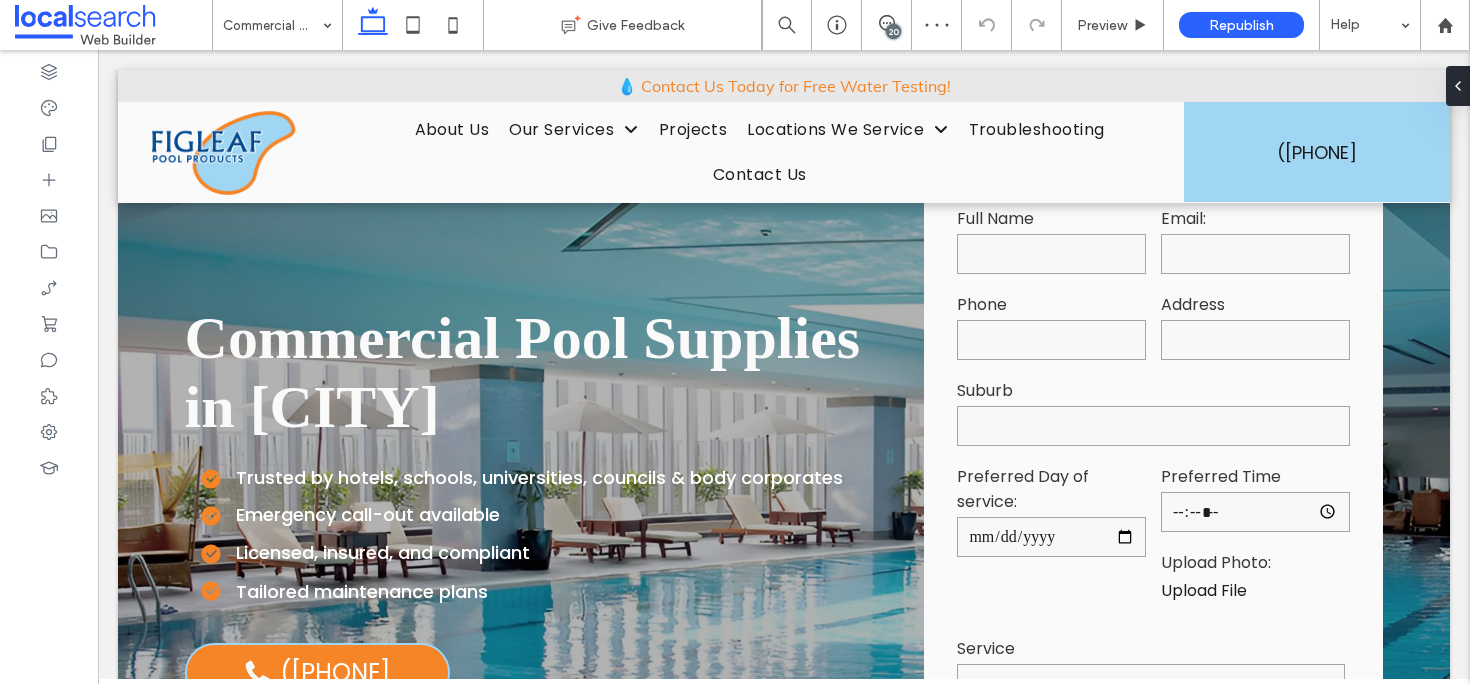 click on "20" at bounding box center [893, 31] 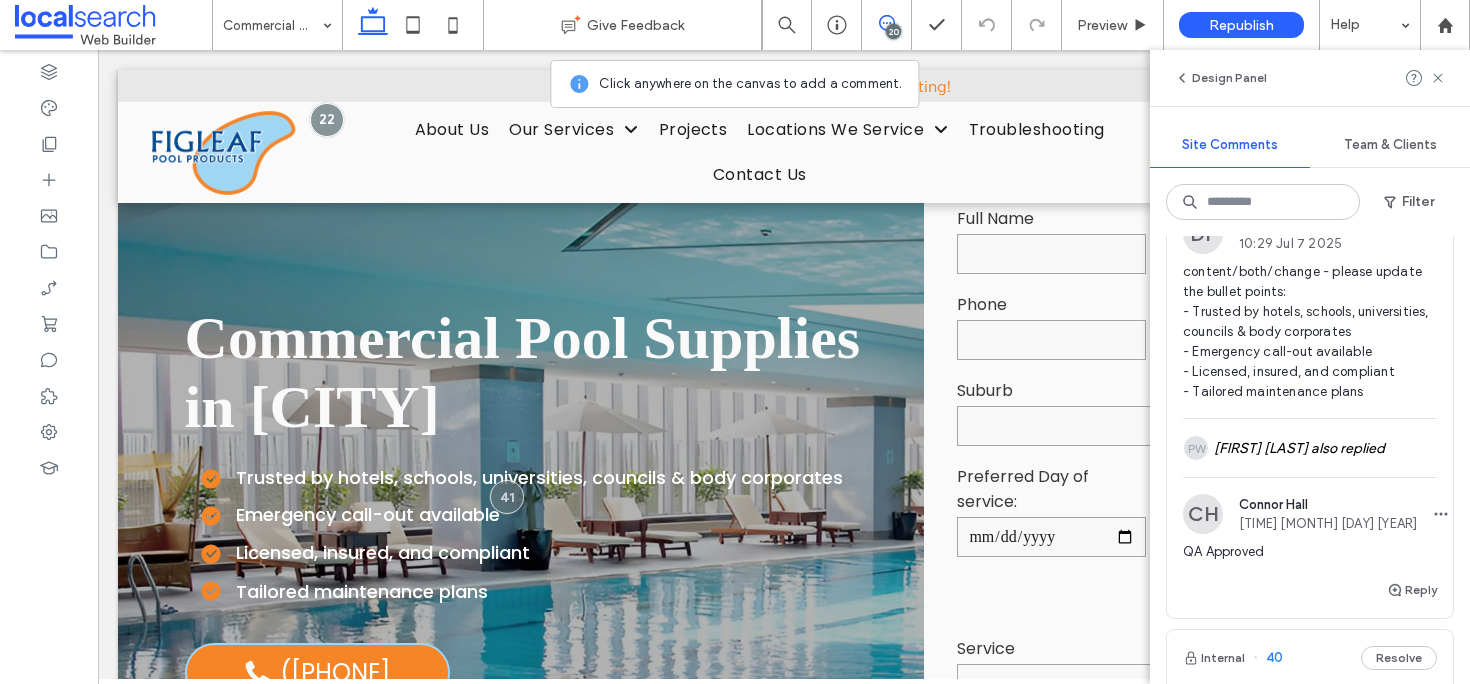 scroll, scrollTop: 172, scrollLeft: 0, axis: vertical 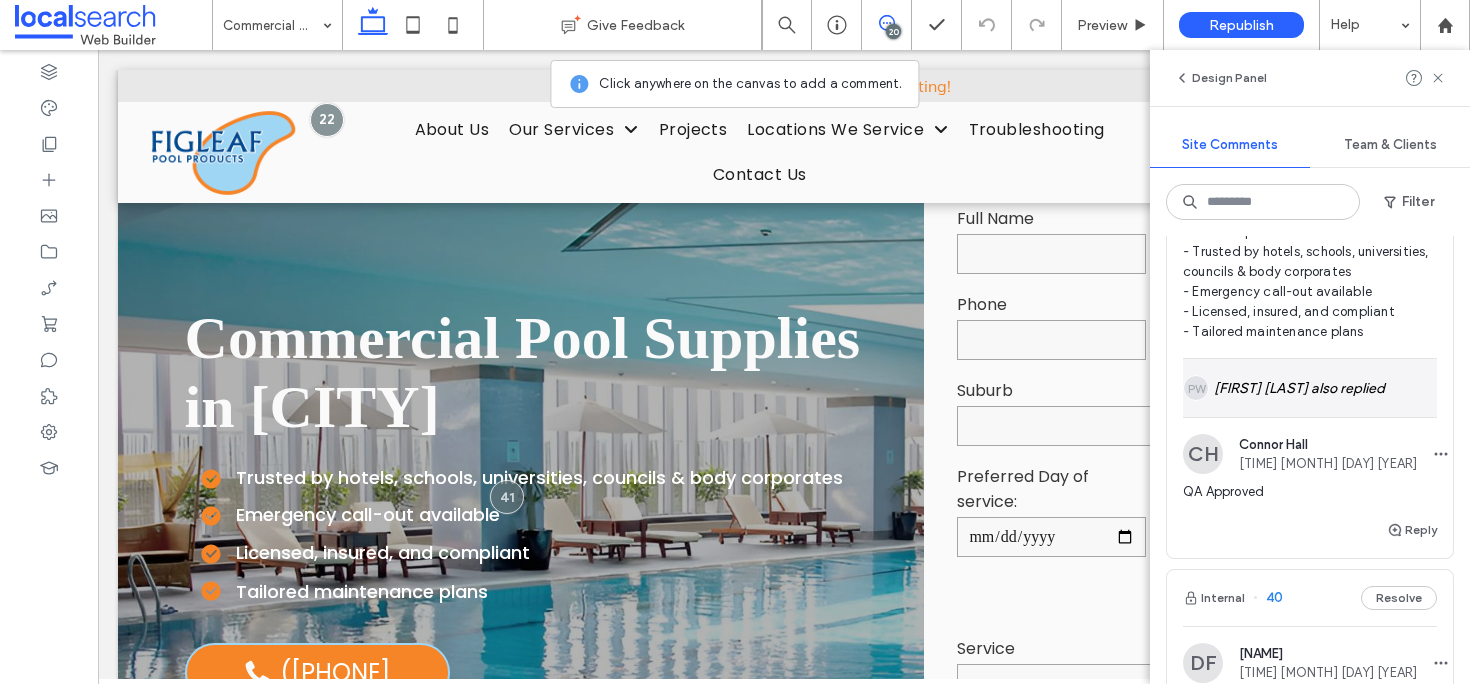 click on "[FIRST] [LAST] also replied" at bounding box center [1310, 388] 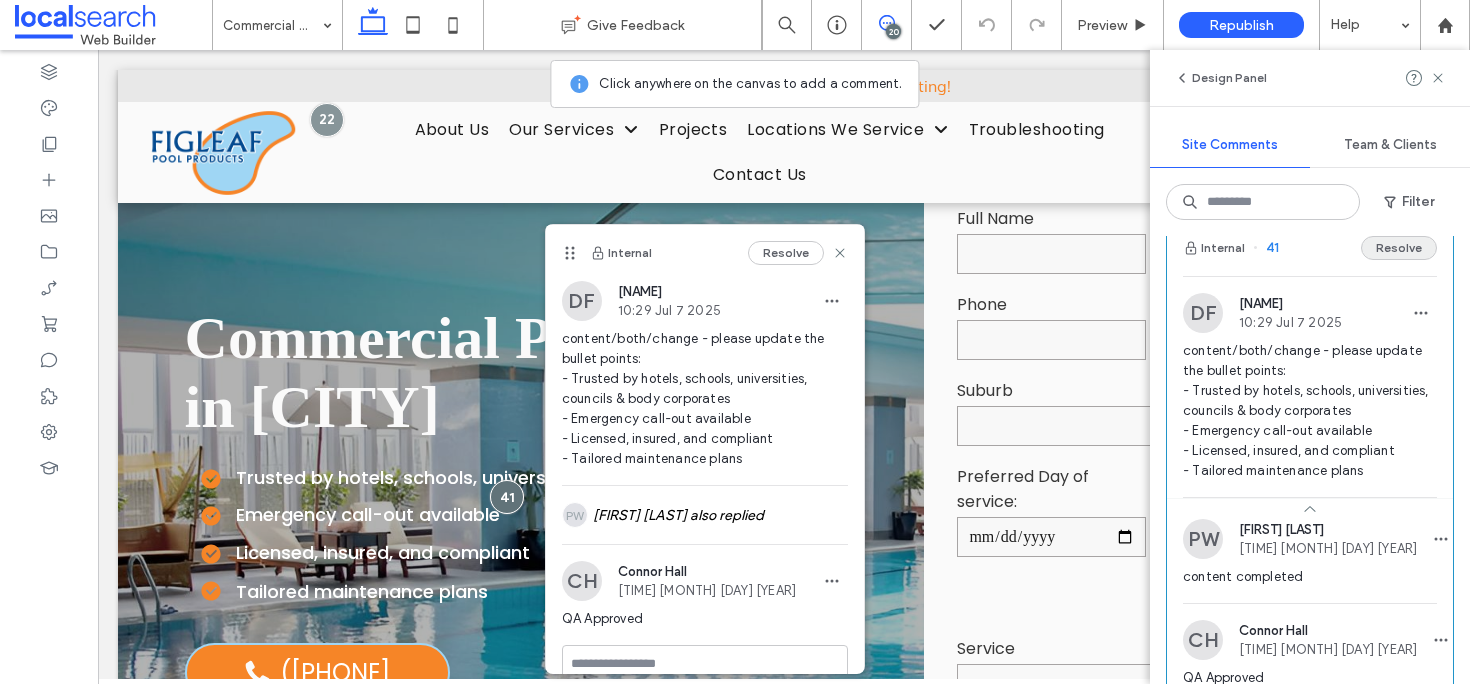 scroll, scrollTop: 0, scrollLeft: 0, axis: both 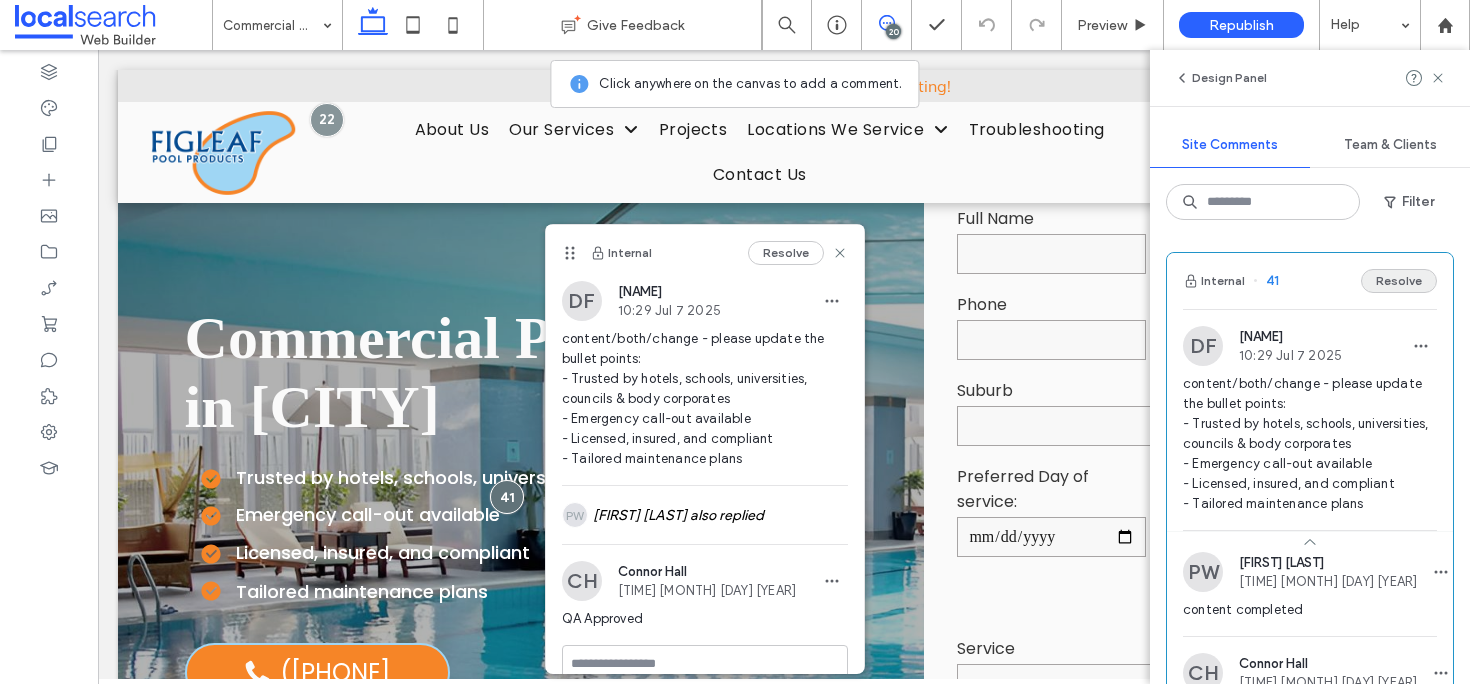 click on "Resolve" at bounding box center [1399, 281] 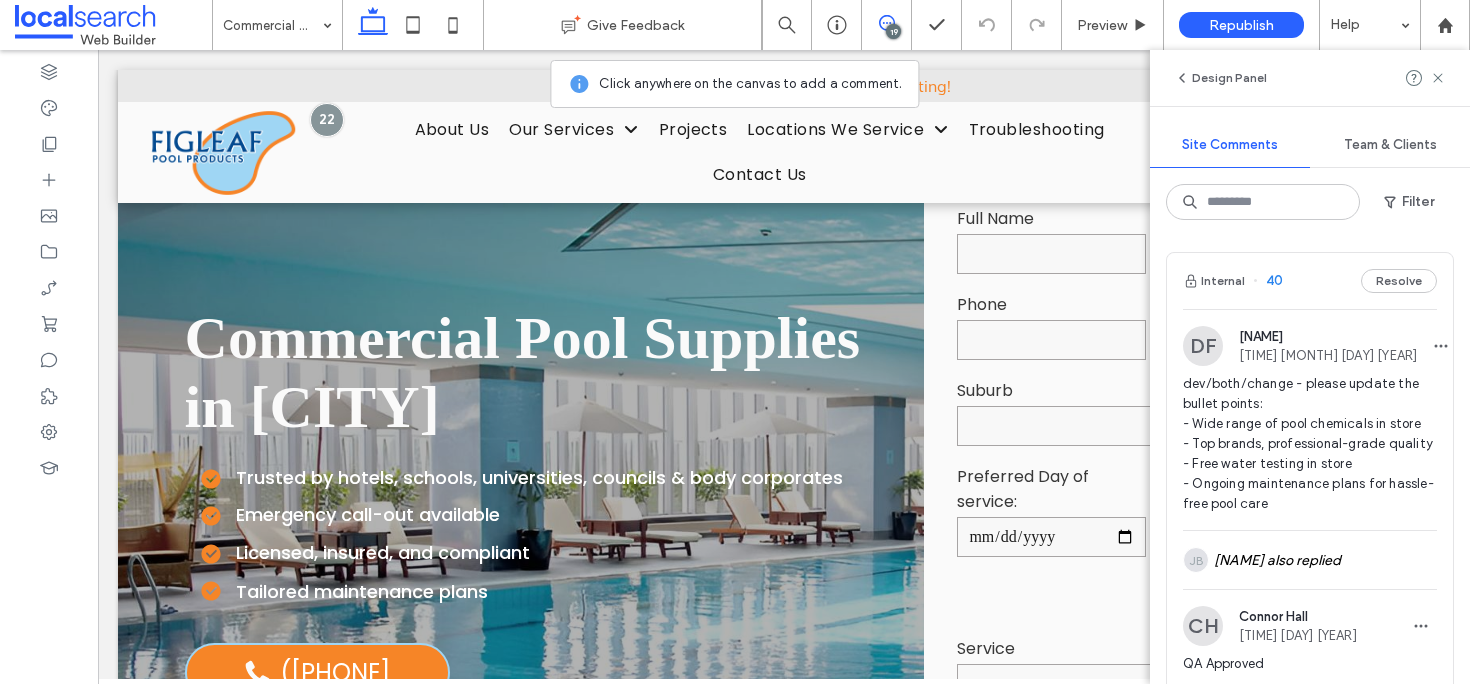 click on "Internal 40 Resolve" at bounding box center [1310, 281] 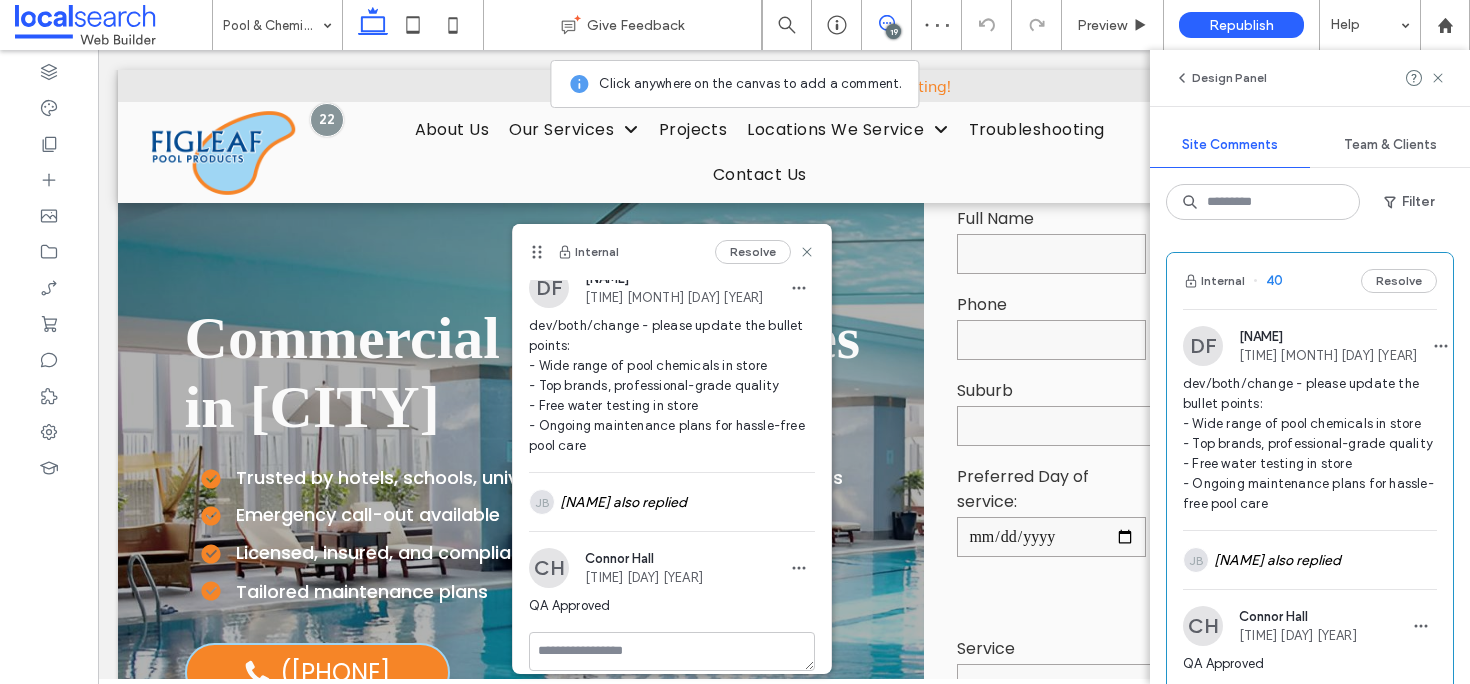 scroll, scrollTop: 26, scrollLeft: 0, axis: vertical 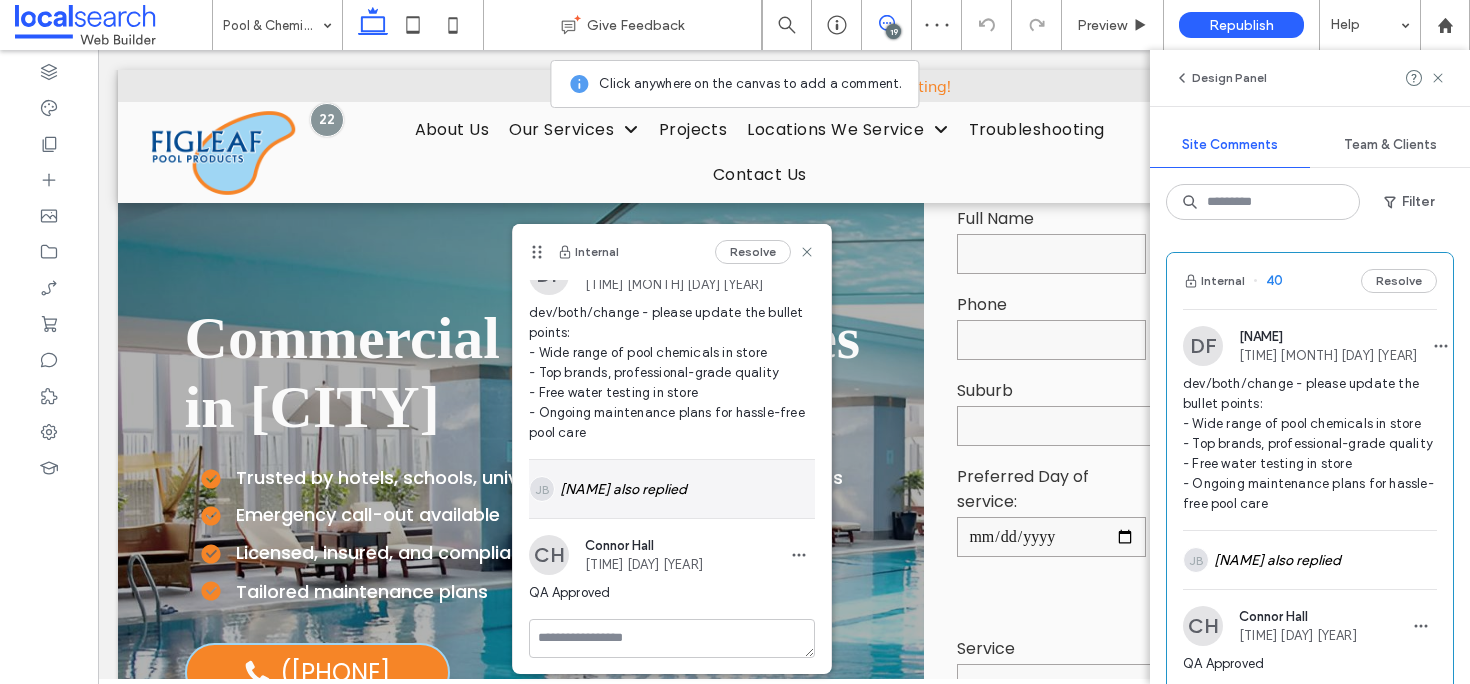 click on "[NAME] also replied" at bounding box center [672, 489] 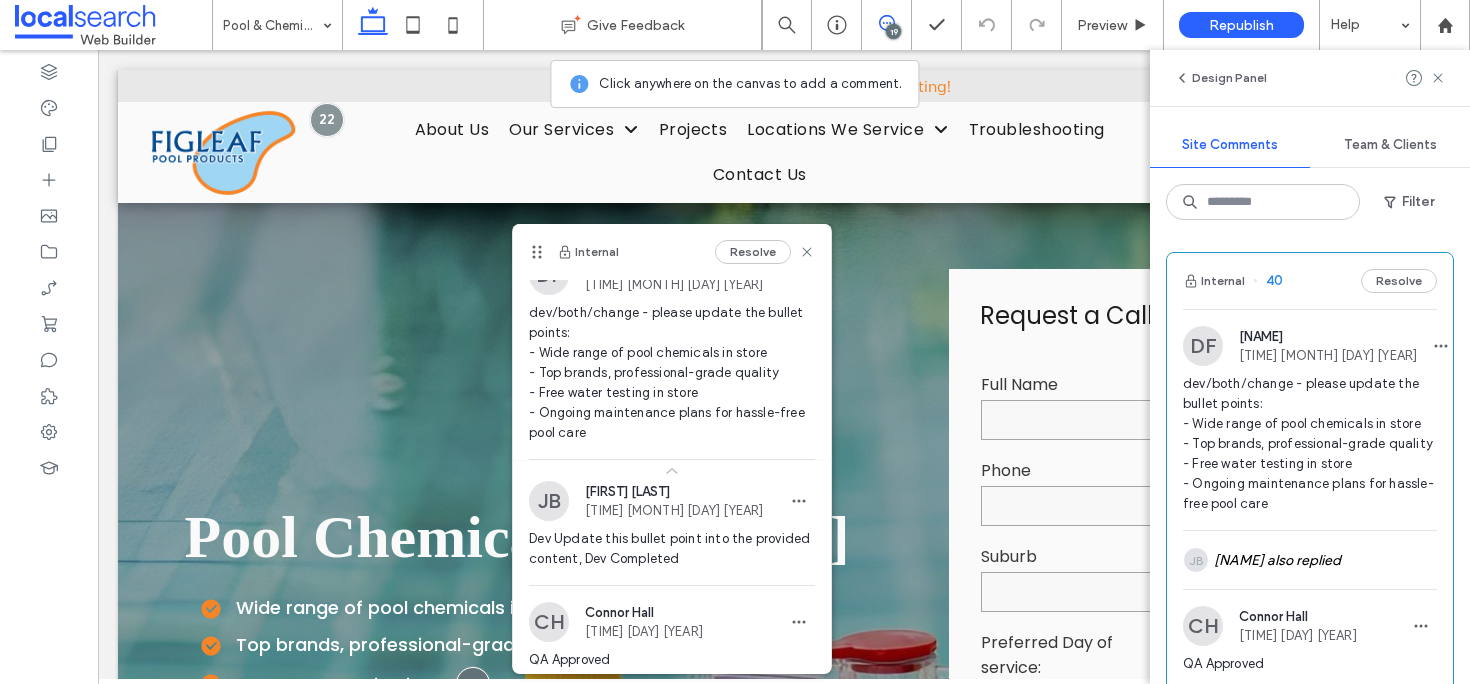 scroll, scrollTop: 168, scrollLeft: 0, axis: vertical 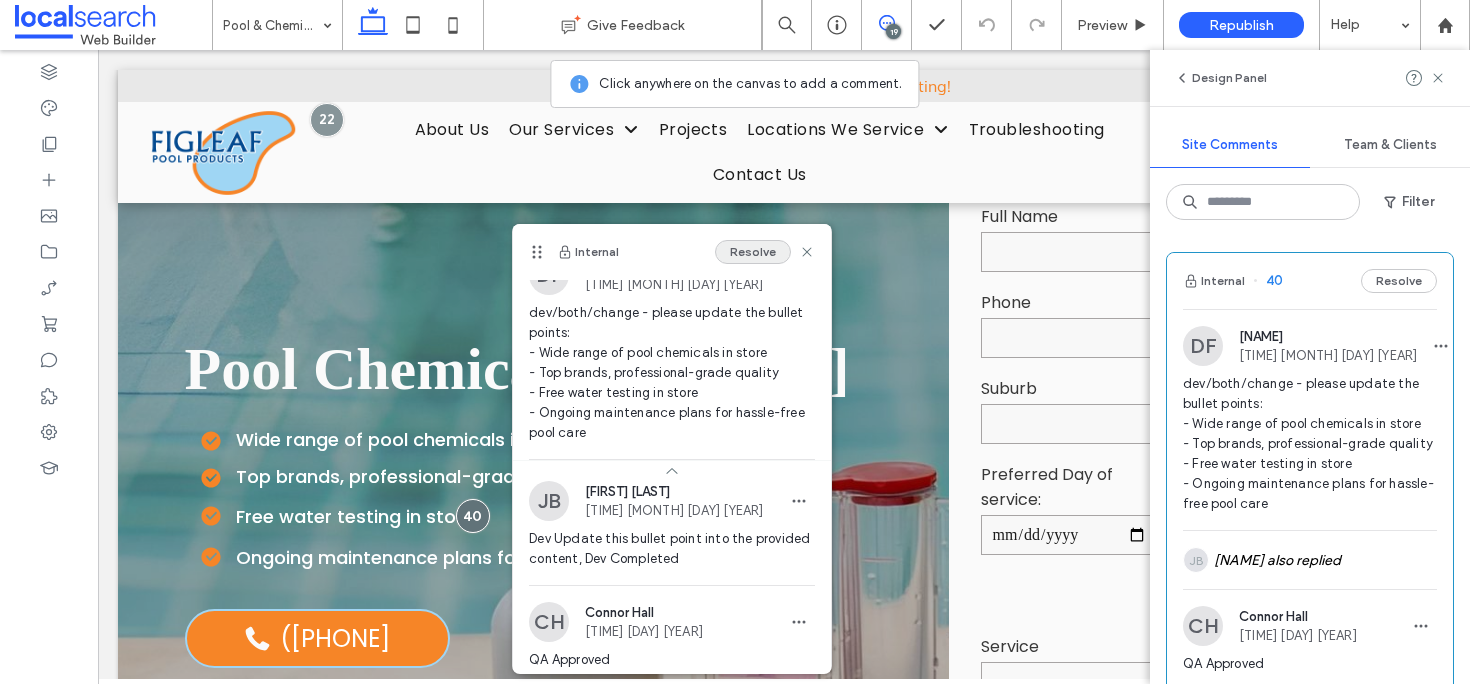 click on "Resolve" at bounding box center (753, 252) 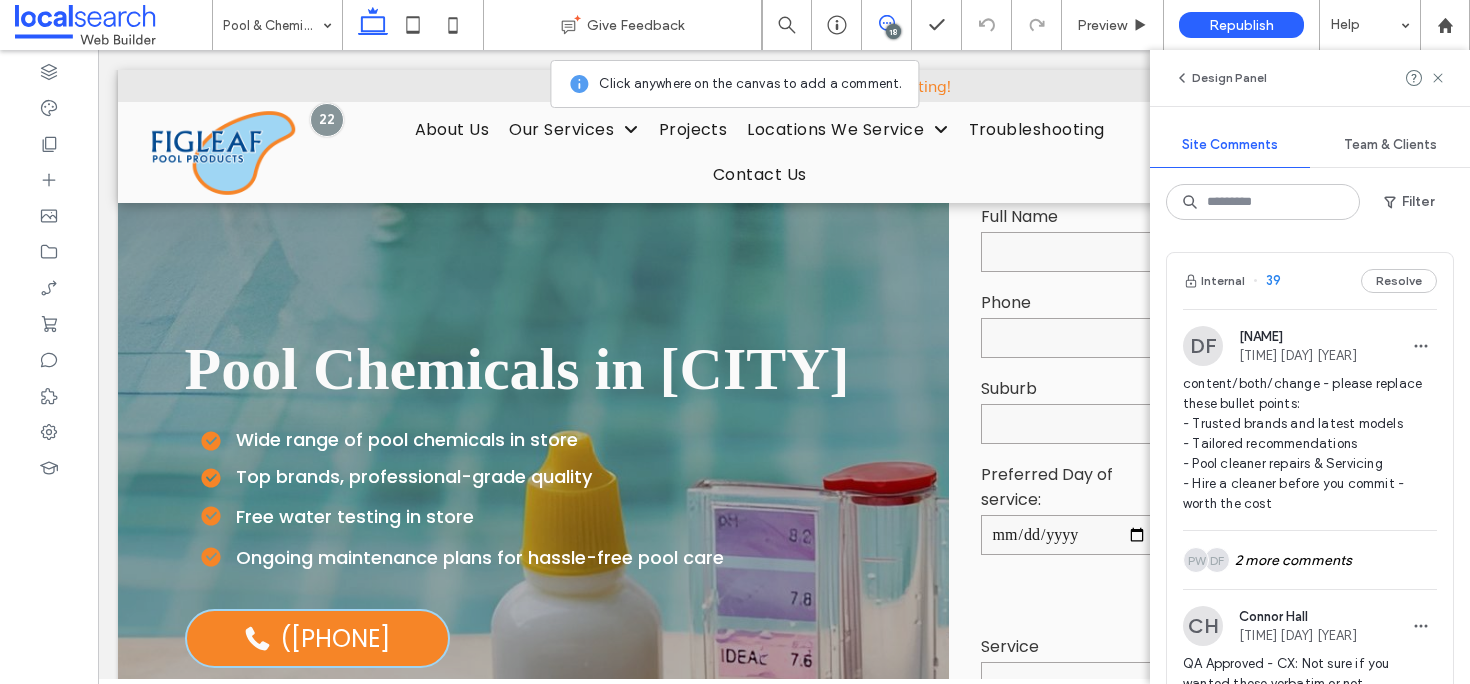 click on "Internal 39 Resolve" at bounding box center [1310, 281] 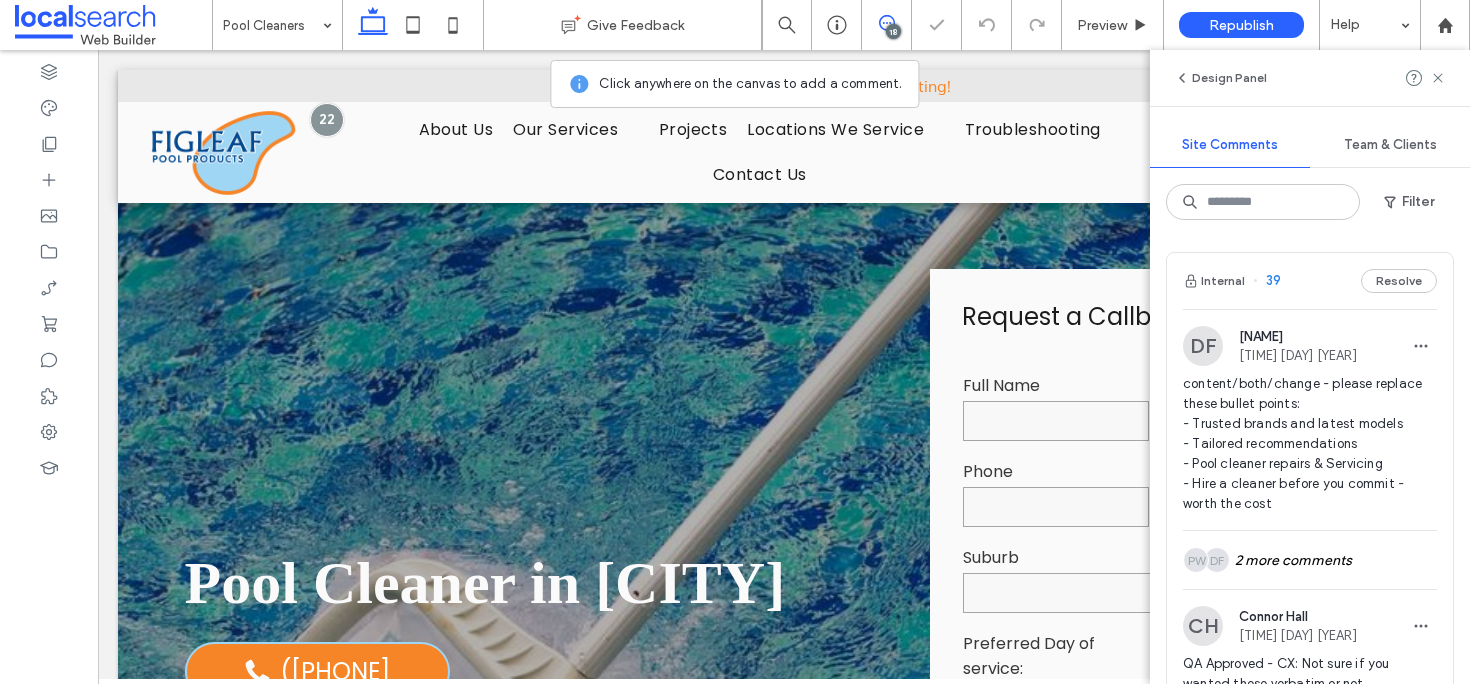 scroll, scrollTop: 381, scrollLeft: 0, axis: vertical 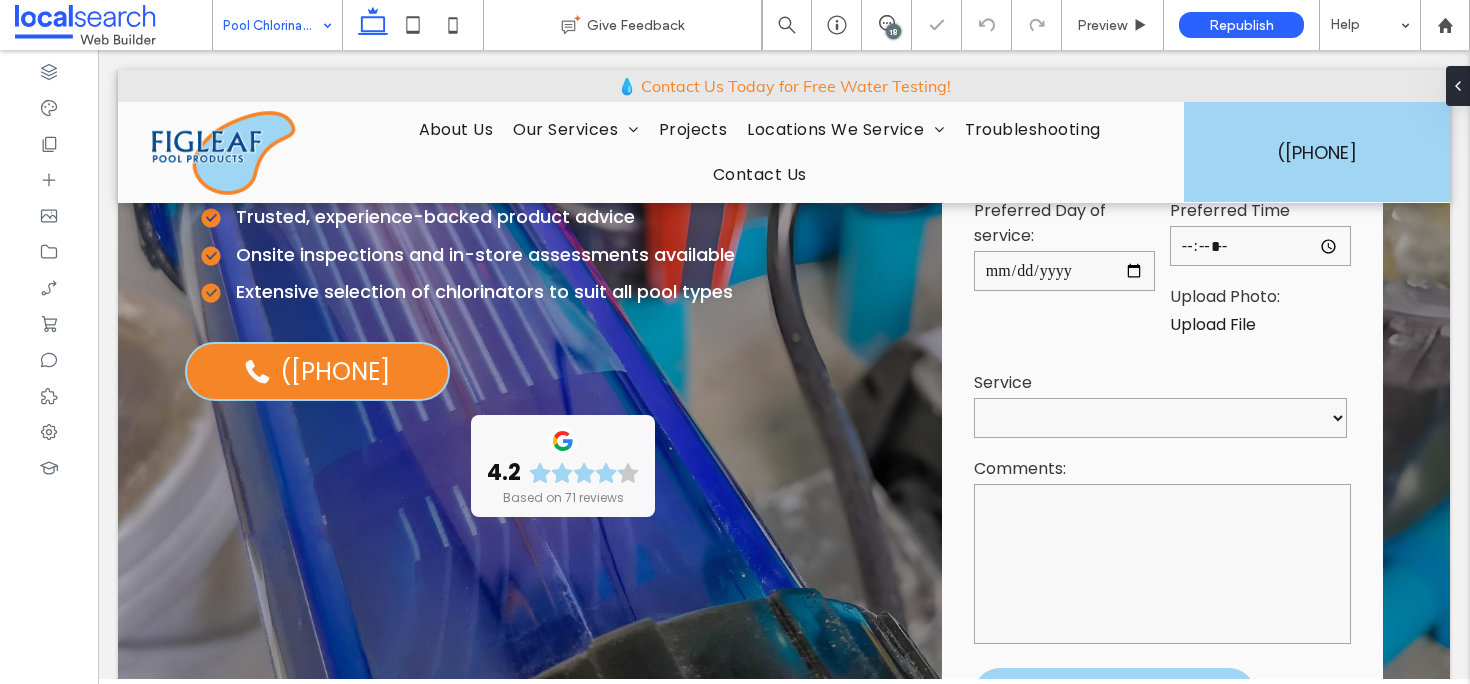 click at bounding box center [272, 25] 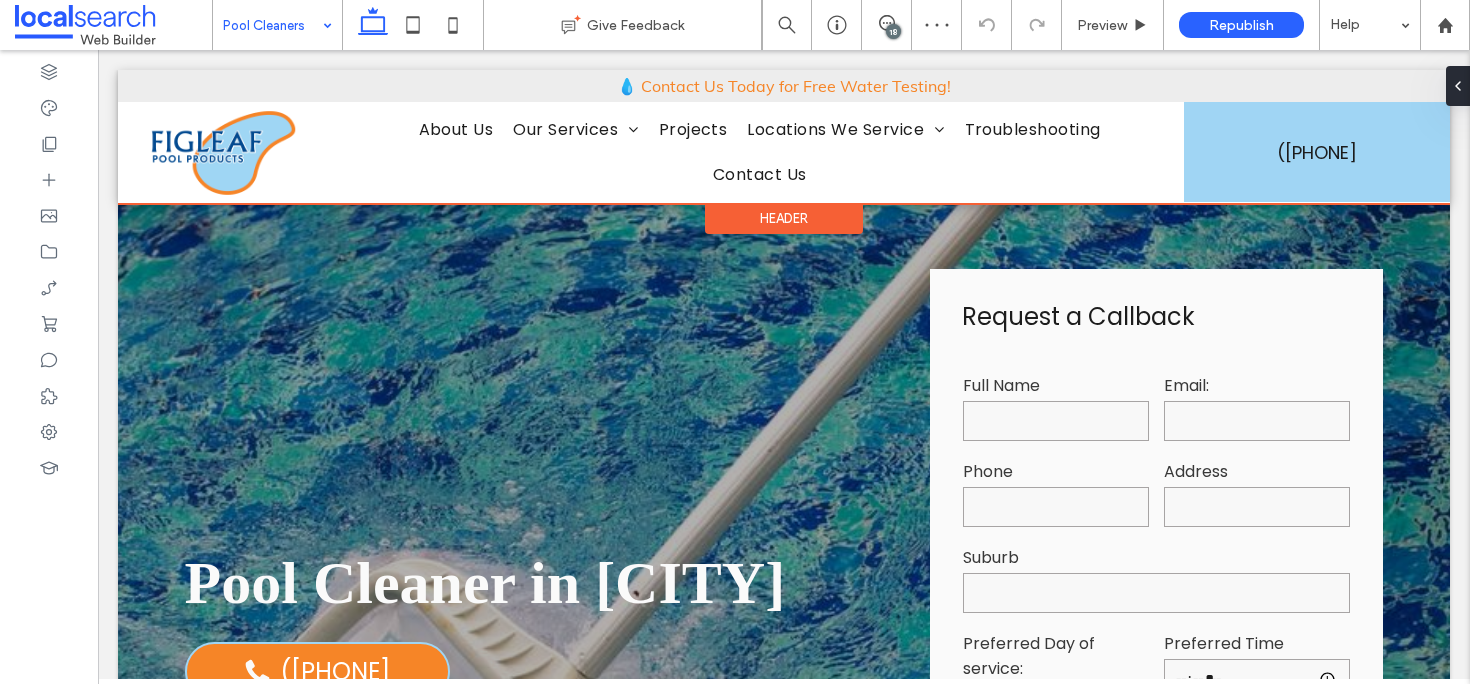 scroll, scrollTop: 0, scrollLeft: 0, axis: both 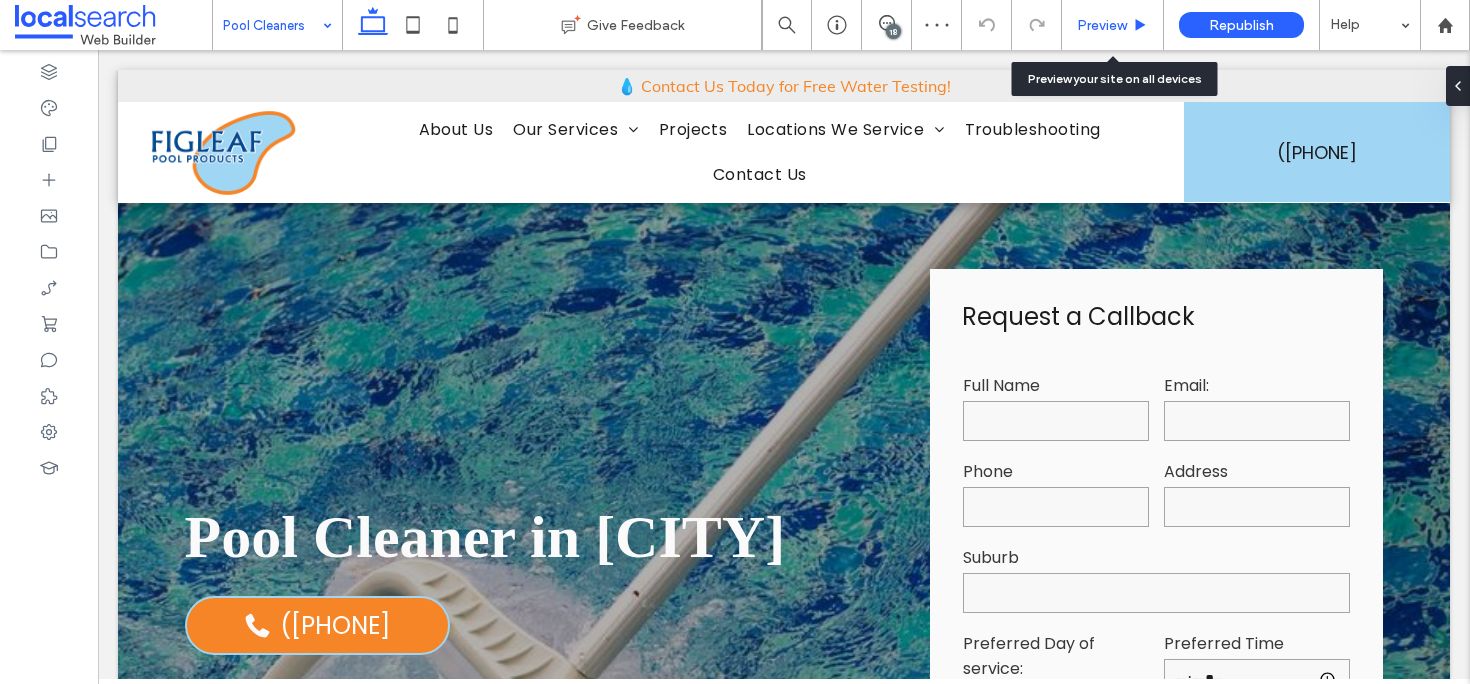 click on "Preview" at bounding box center (1102, 25) 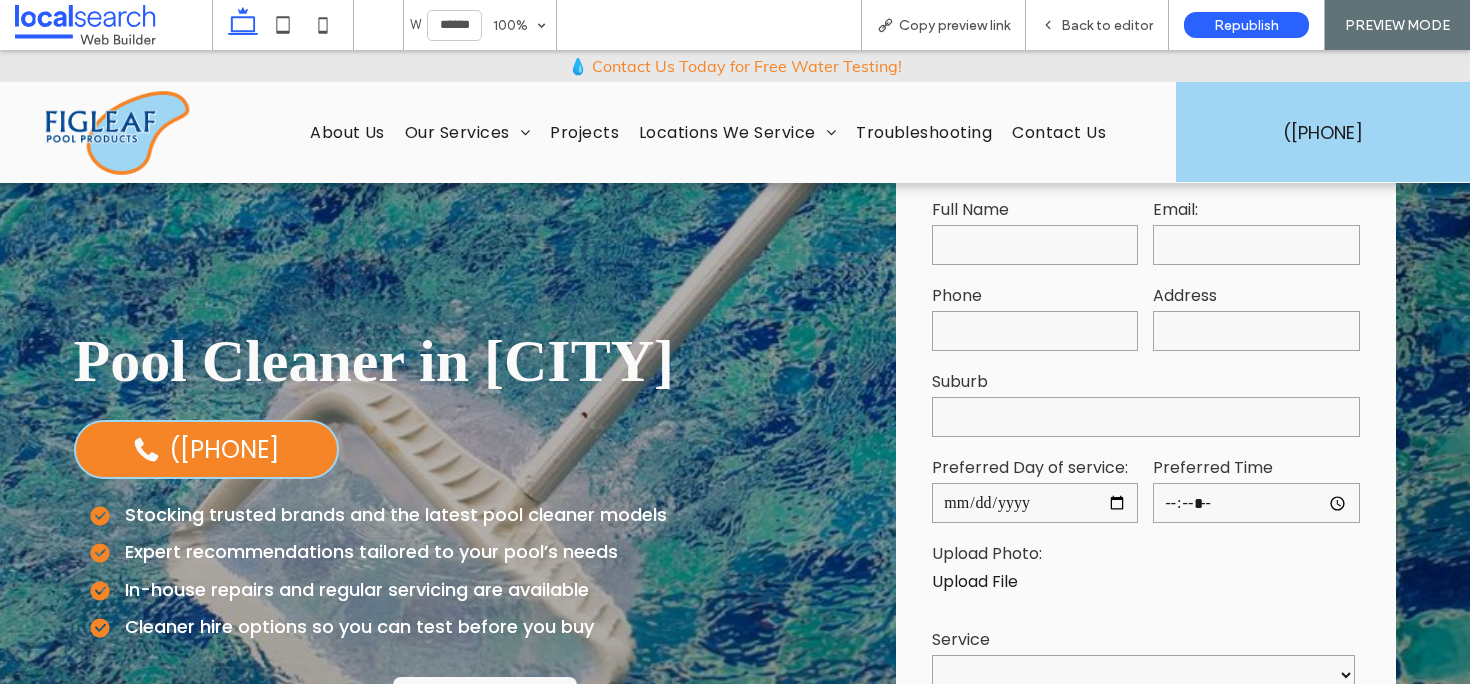 scroll, scrollTop: 279, scrollLeft: 0, axis: vertical 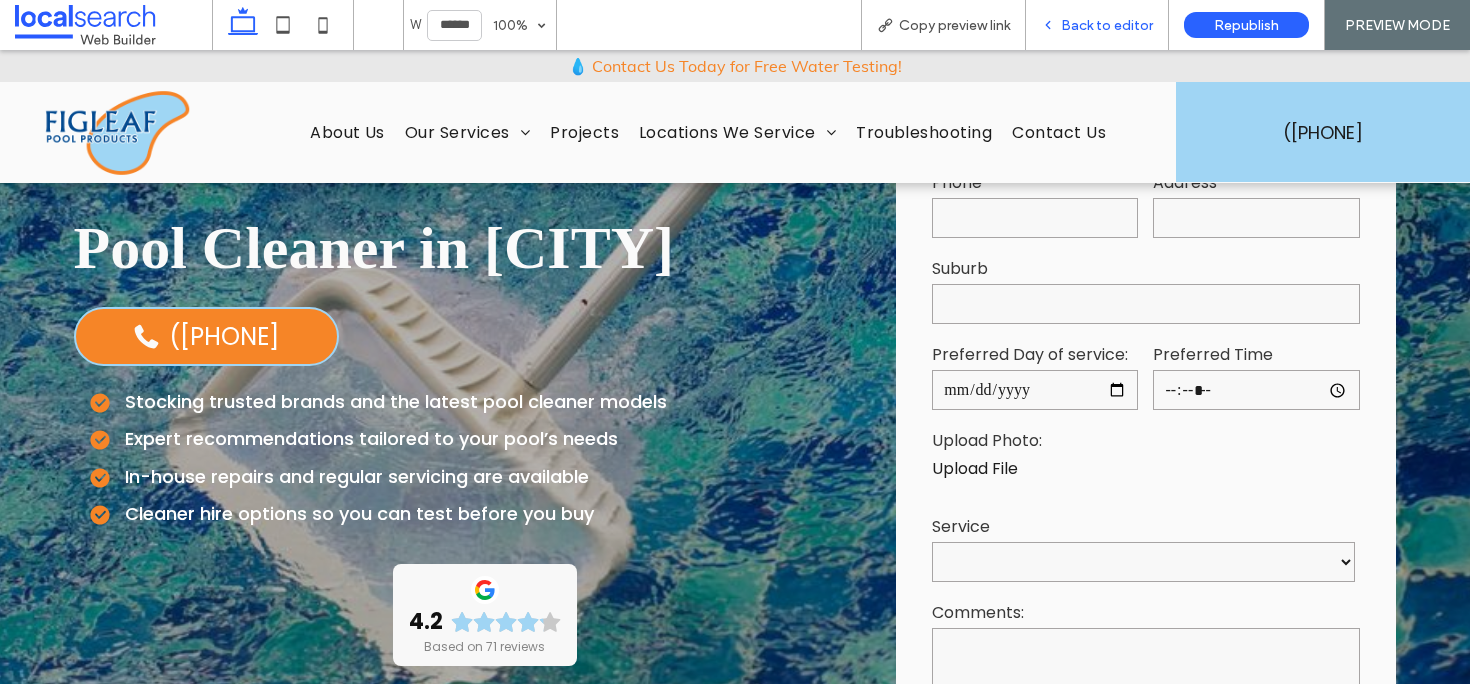 click on "Back to editor" at bounding box center (1107, 25) 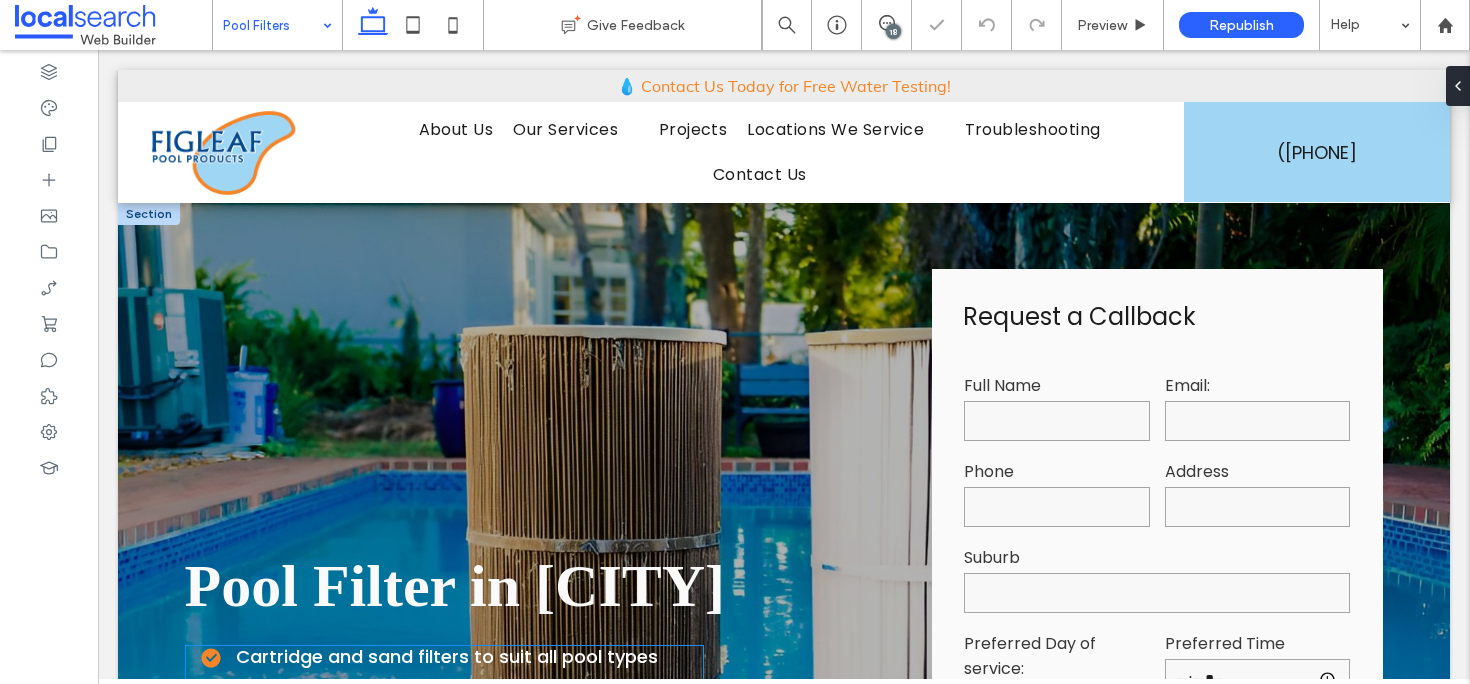 scroll, scrollTop: 362, scrollLeft: 0, axis: vertical 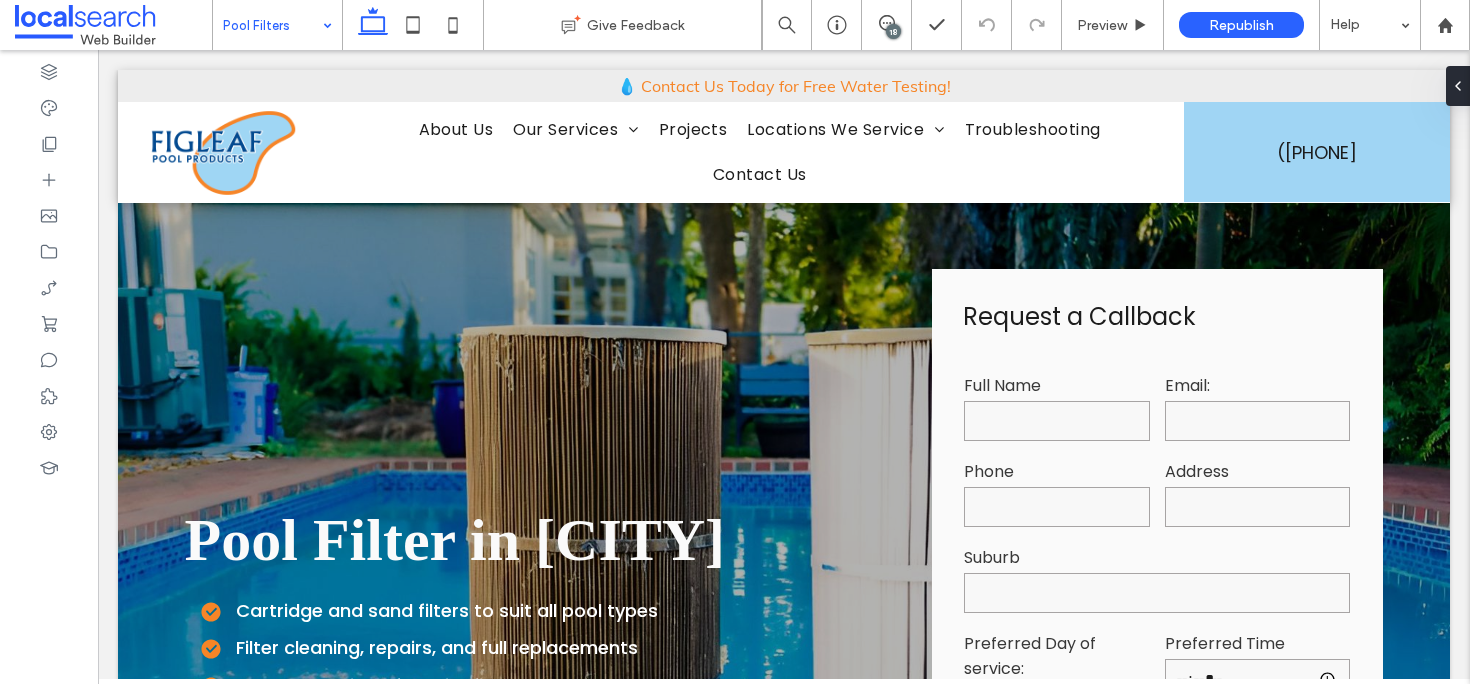 click at bounding box center (272, 25) 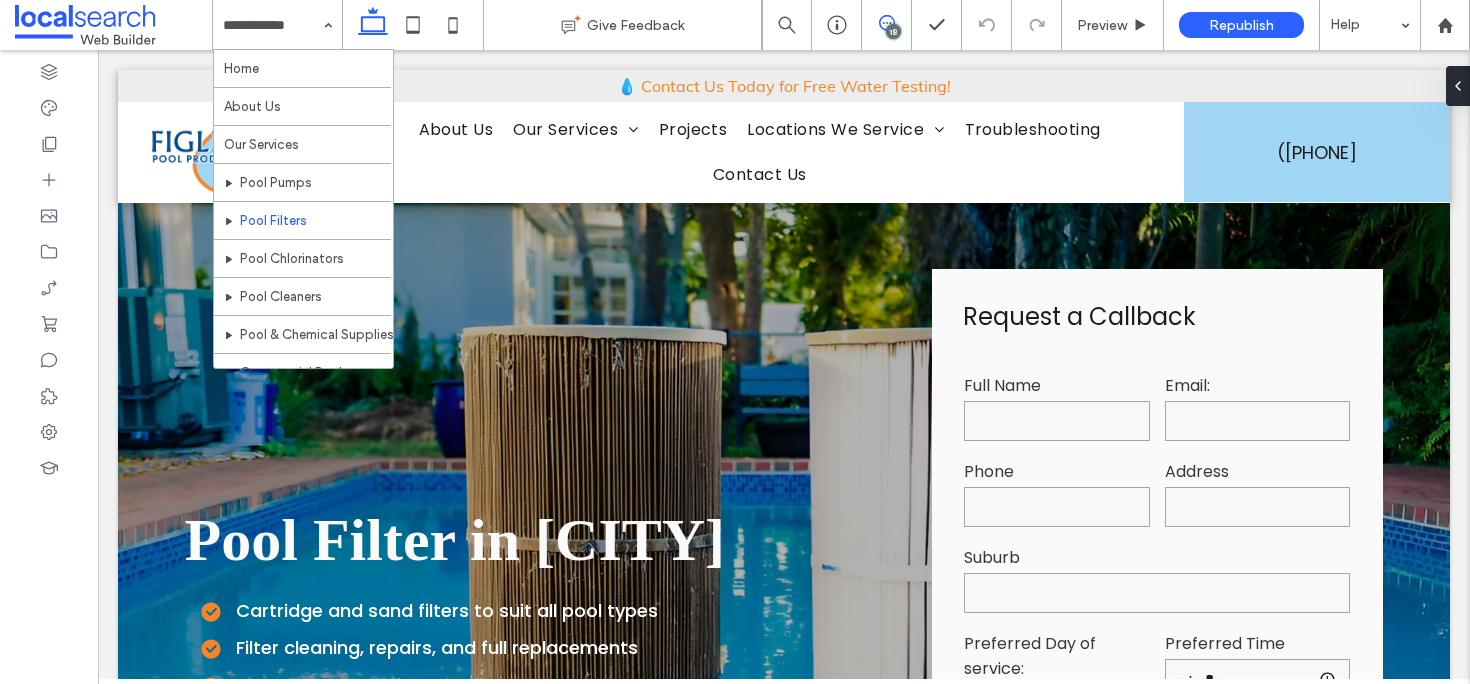 click 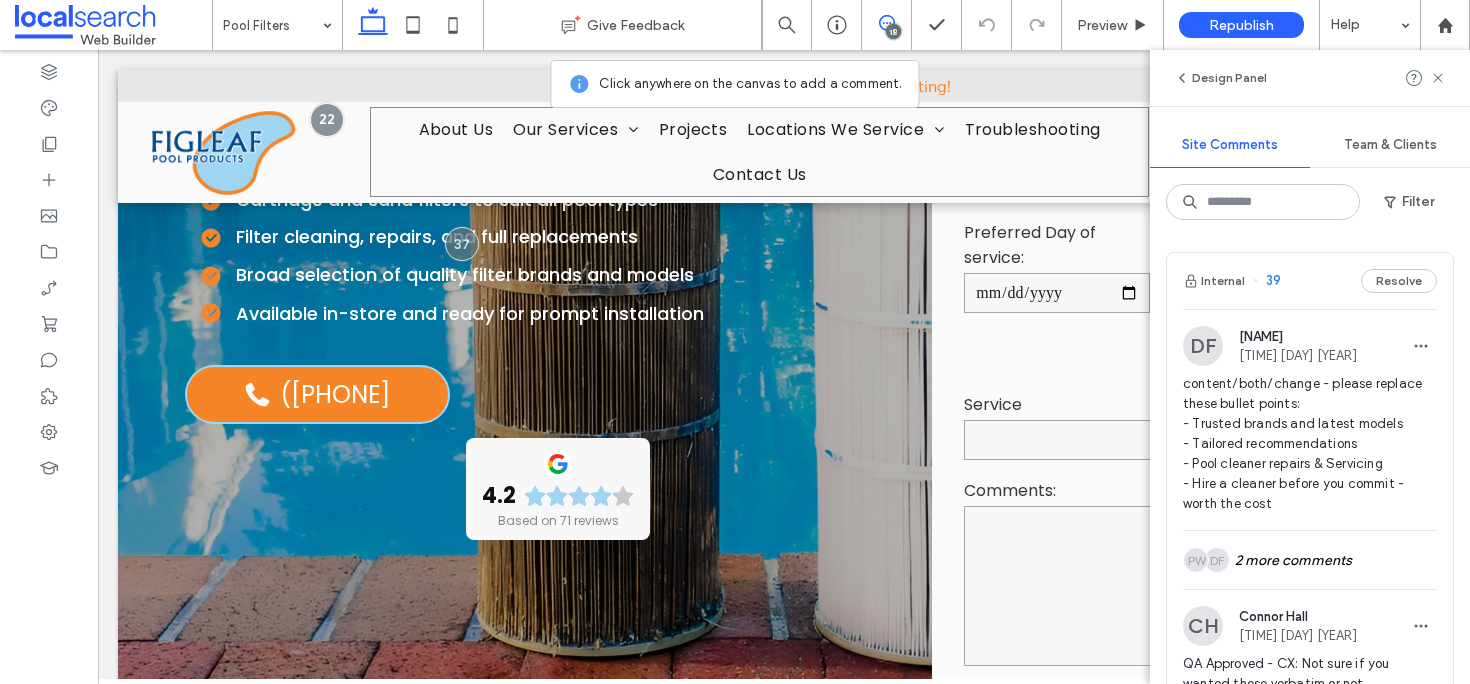 scroll, scrollTop: 584, scrollLeft: 0, axis: vertical 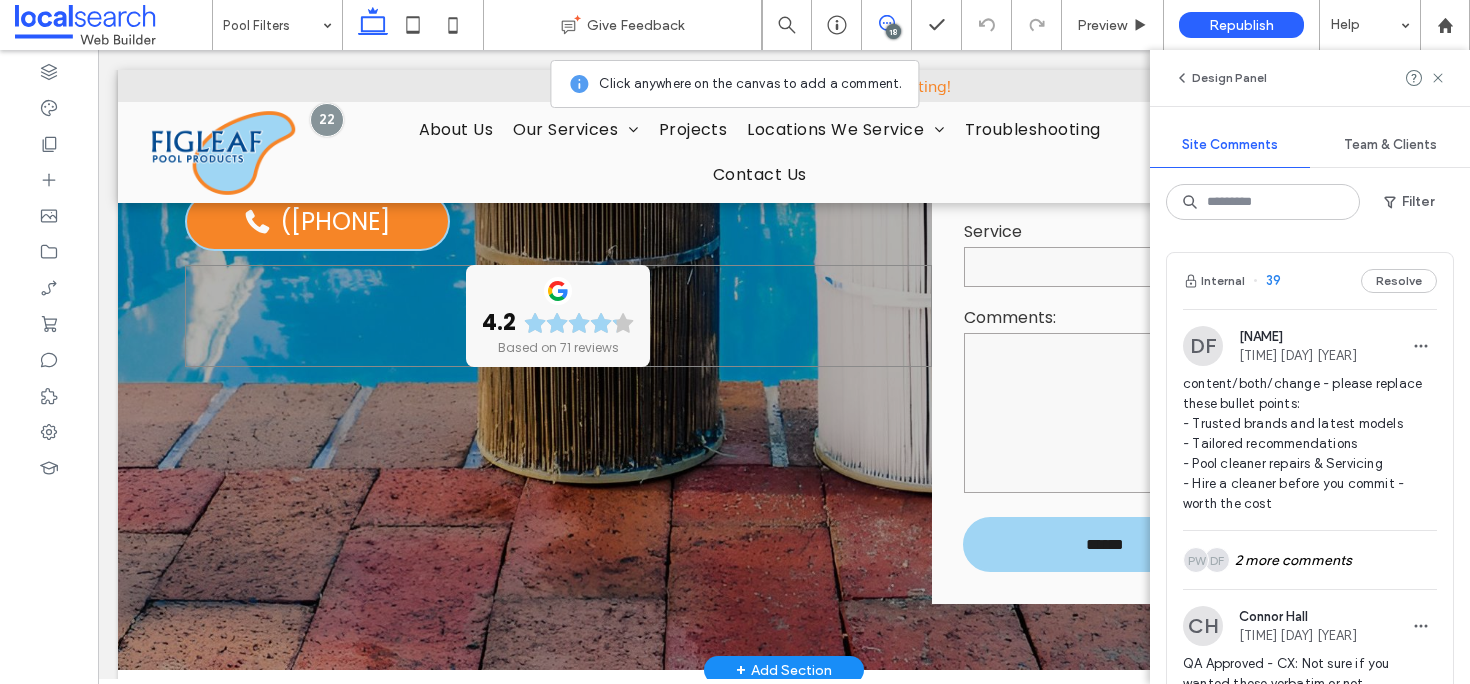 click on "4.2 Based on 71 reviews" at bounding box center [558, 316] 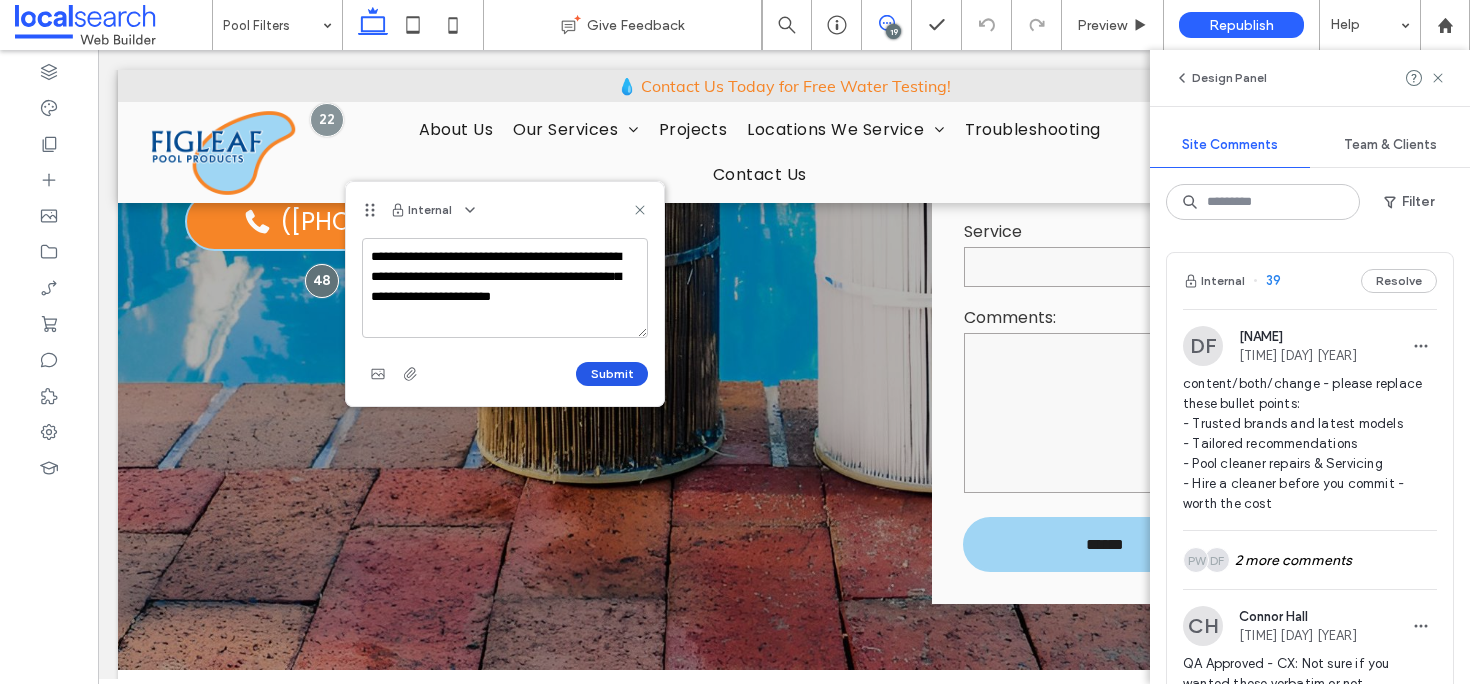 type on "**********" 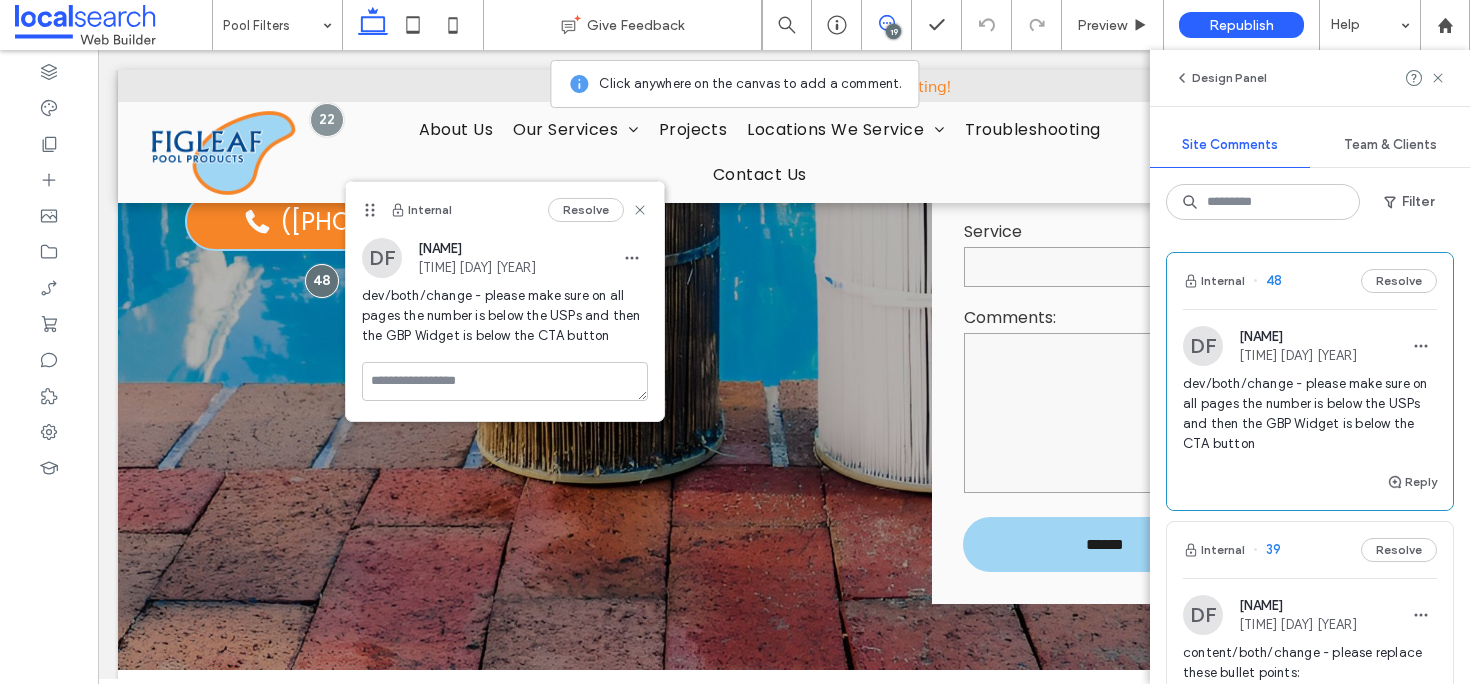 click on "Internal Resolve" at bounding box center (505, 210) 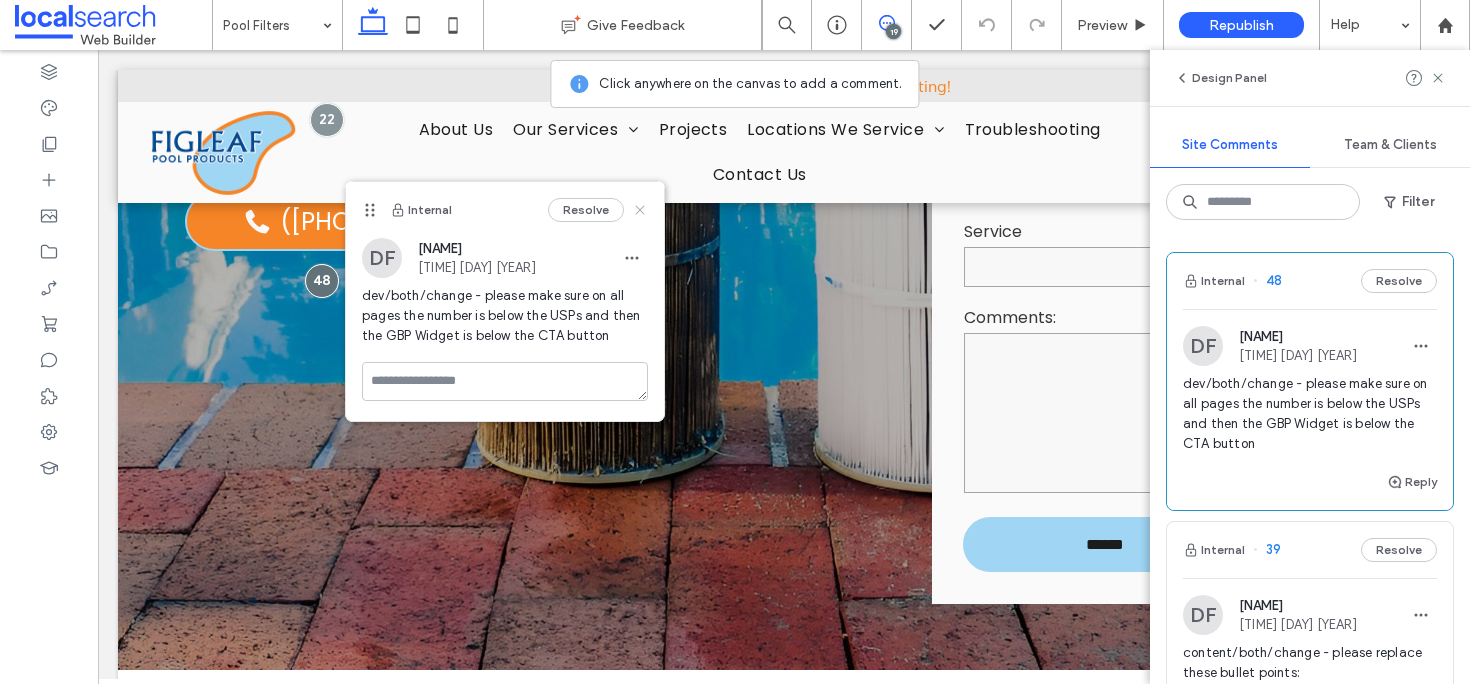 click 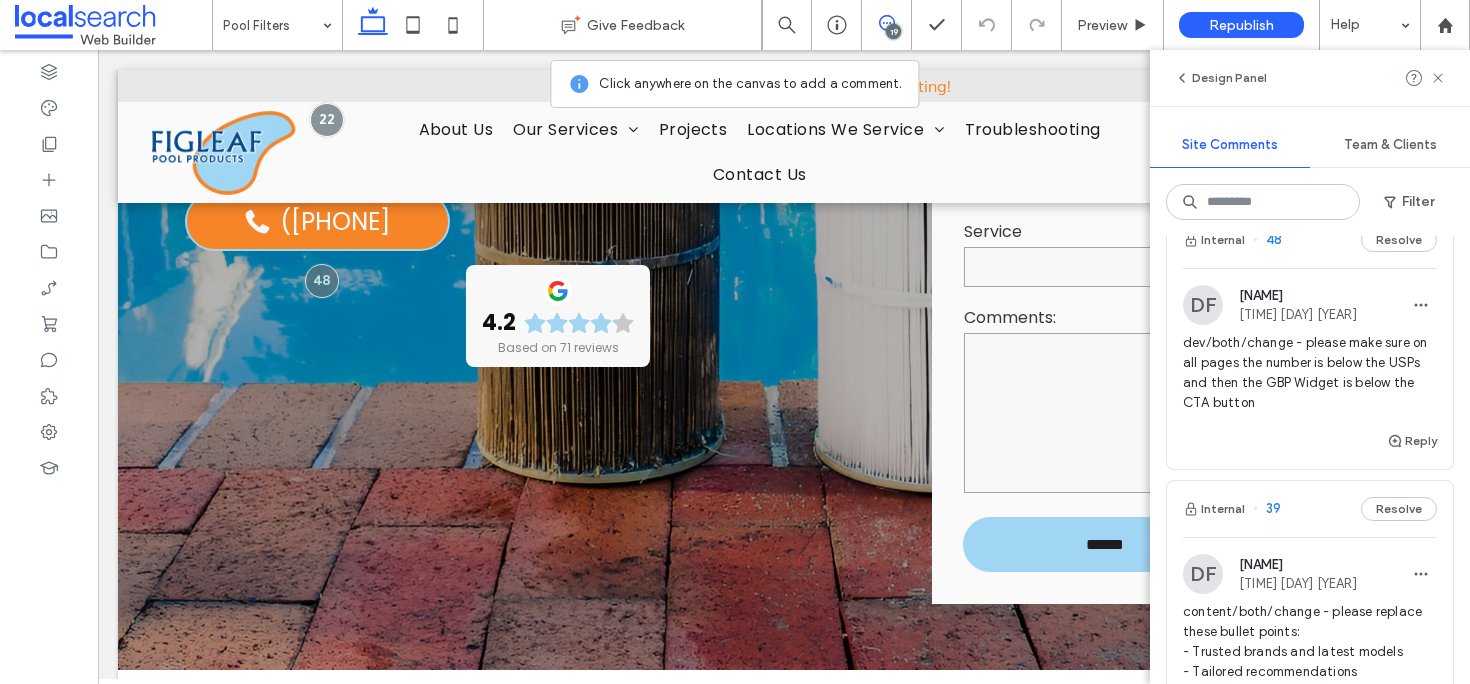 scroll, scrollTop: 247, scrollLeft: 0, axis: vertical 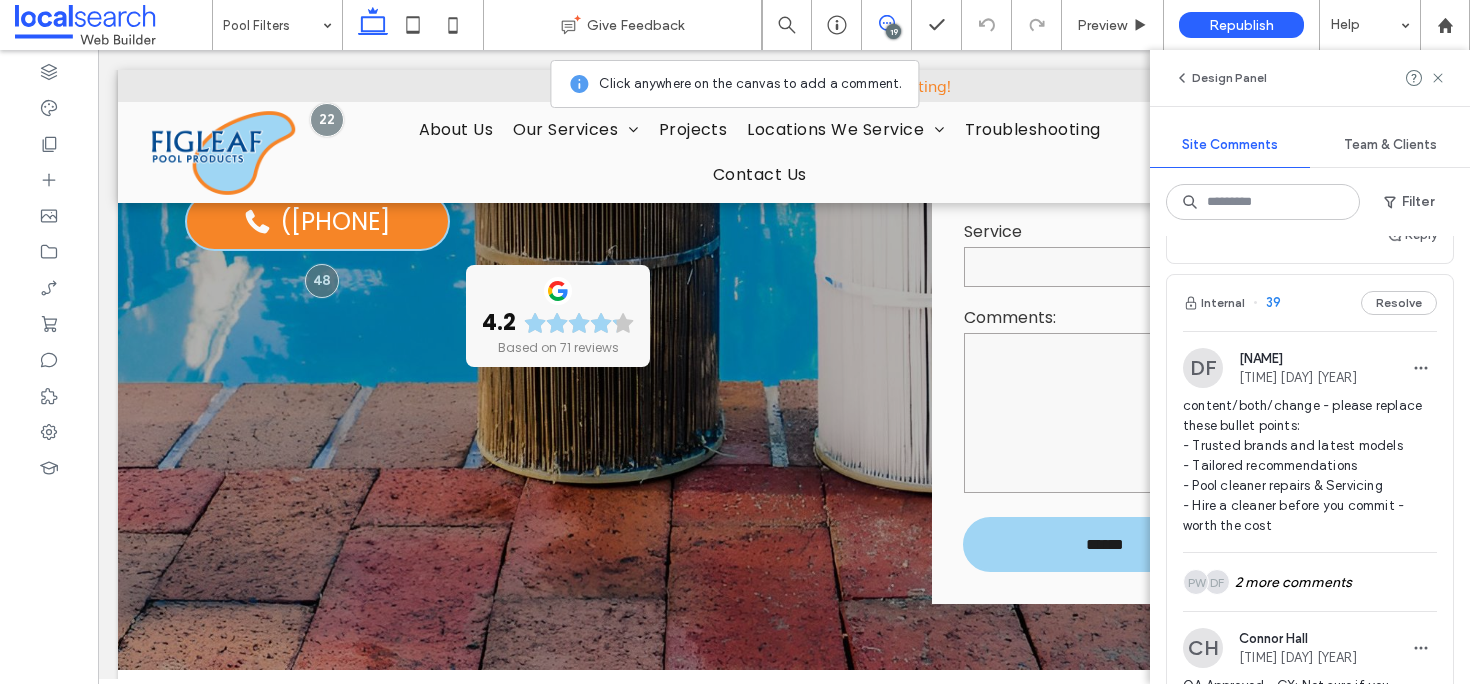 click on "Internal 39 Resolve" at bounding box center [1310, 303] 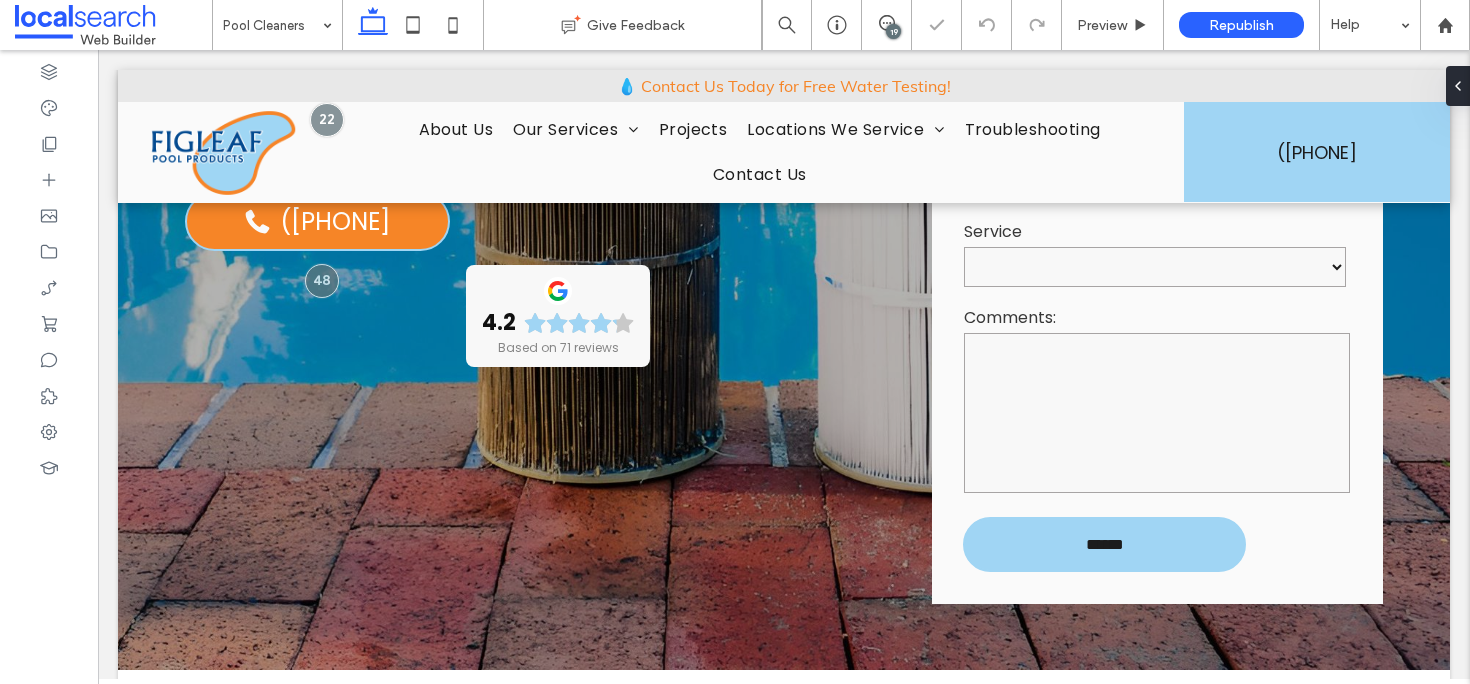 scroll, scrollTop: 0, scrollLeft: 0, axis: both 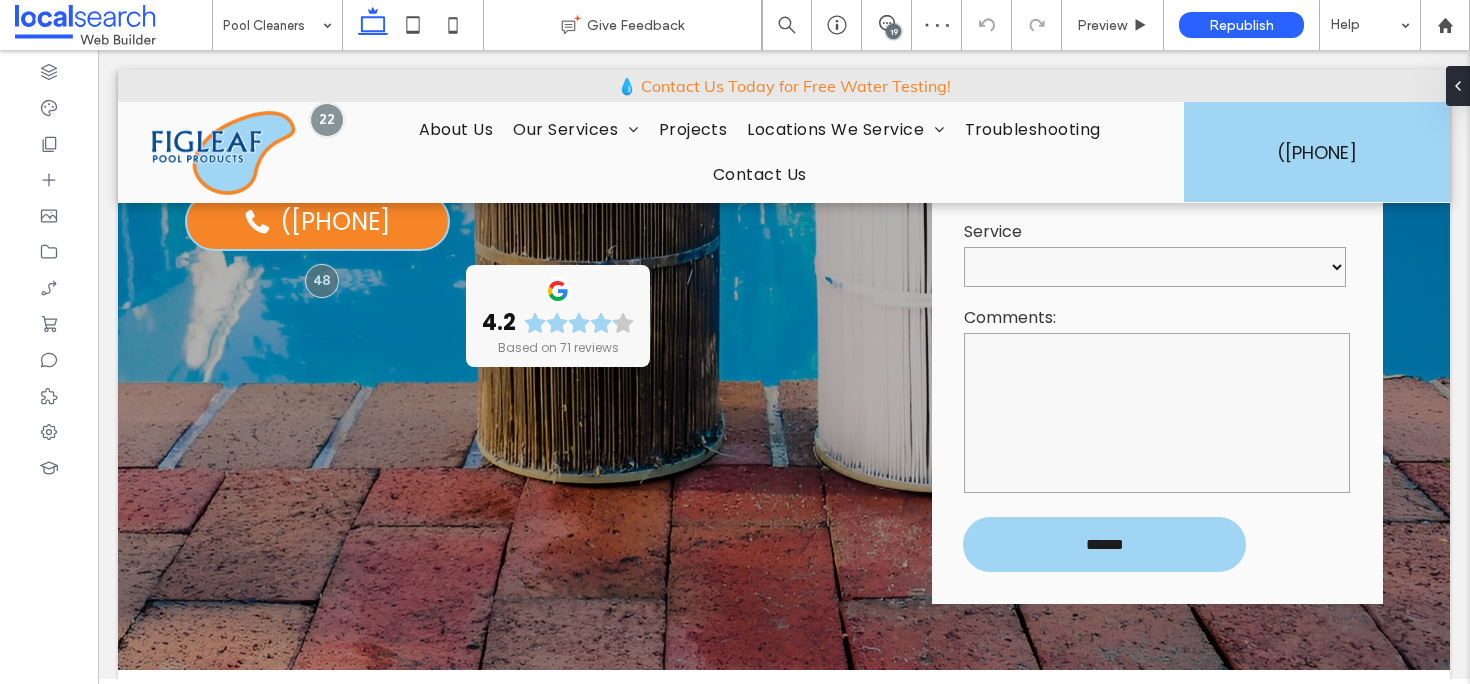 click on "19" at bounding box center [893, 31] 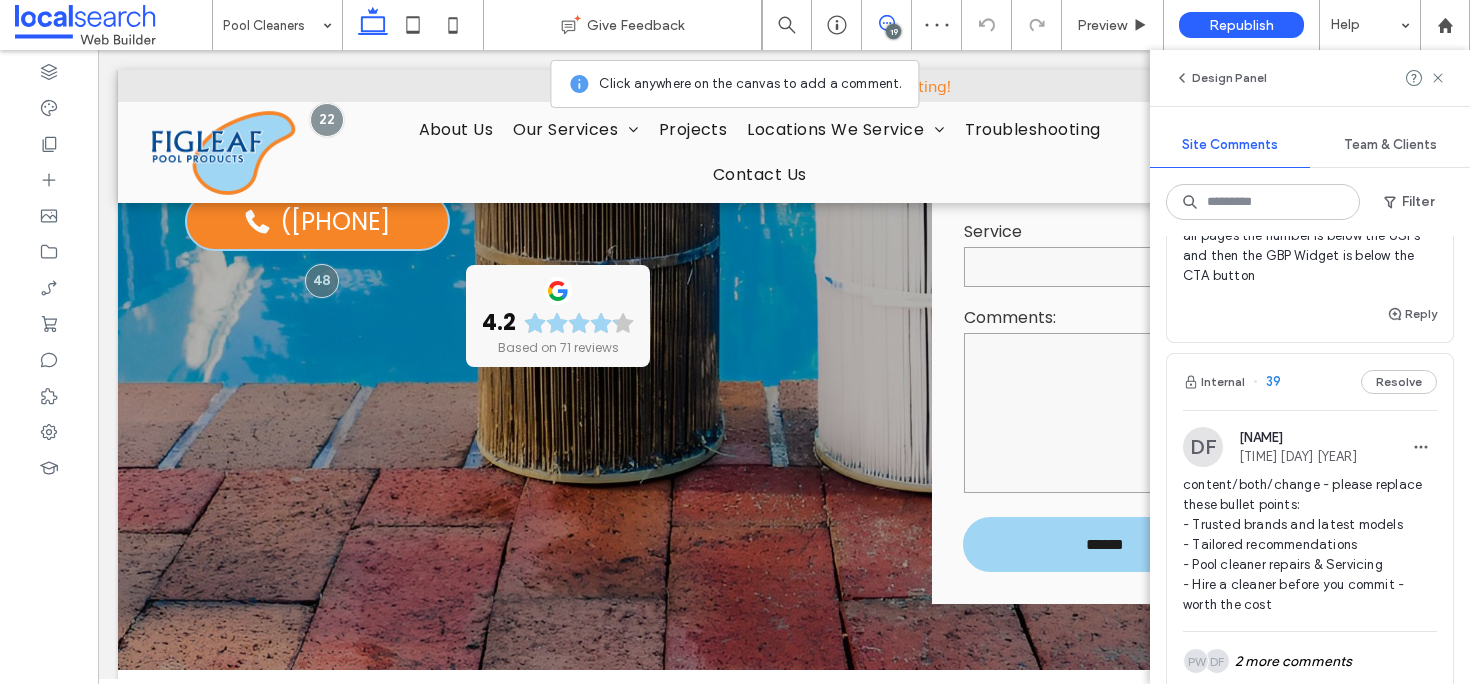 scroll, scrollTop: 288, scrollLeft: 0, axis: vertical 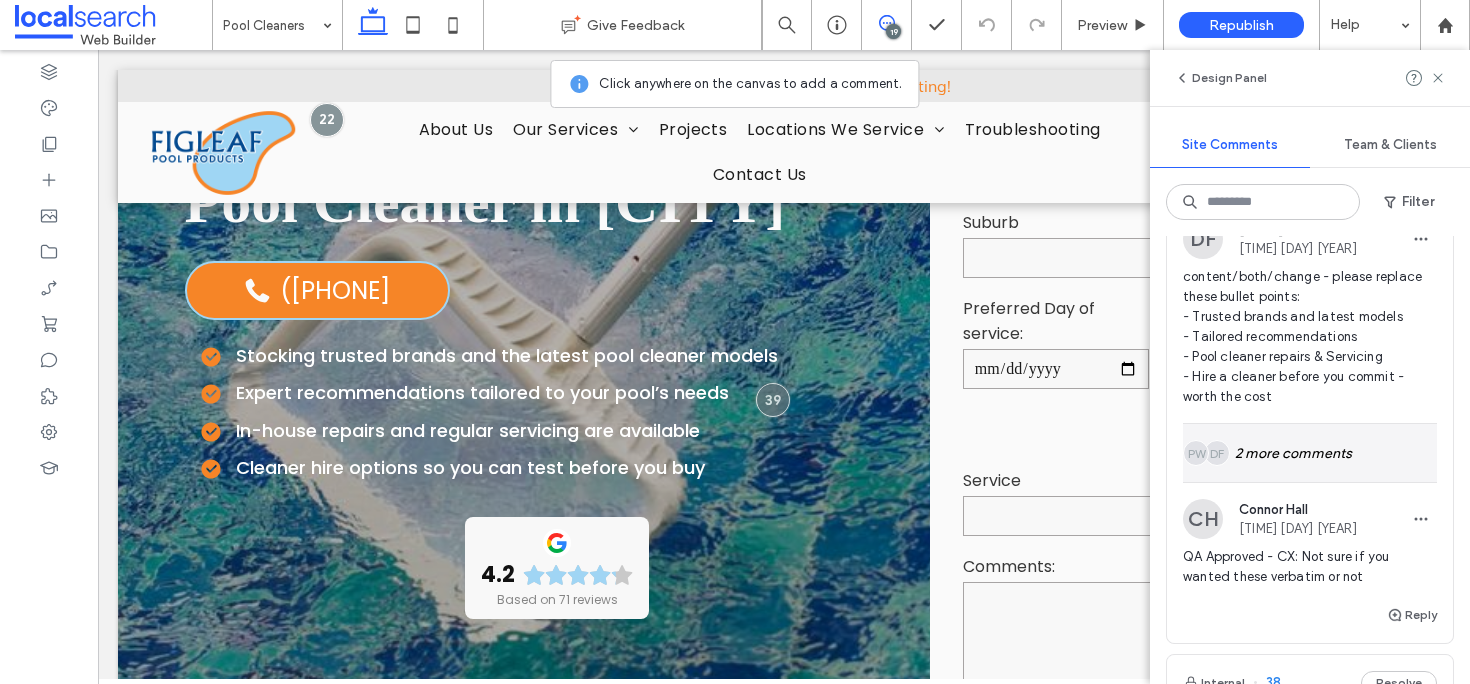 click on "[INITIALS] [NUMBER] more comments" at bounding box center (1310, 453) 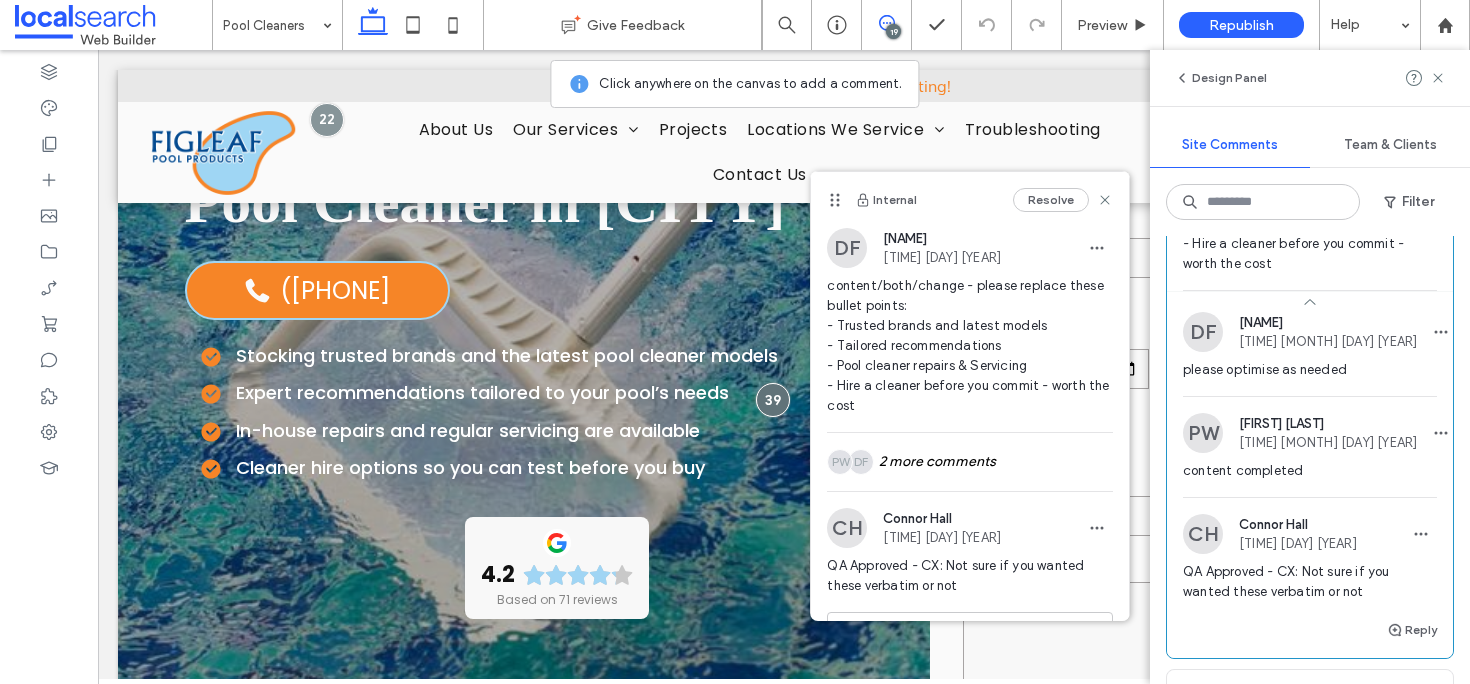 scroll, scrollTop: 510, scrollLeft: 0, axis: vertical 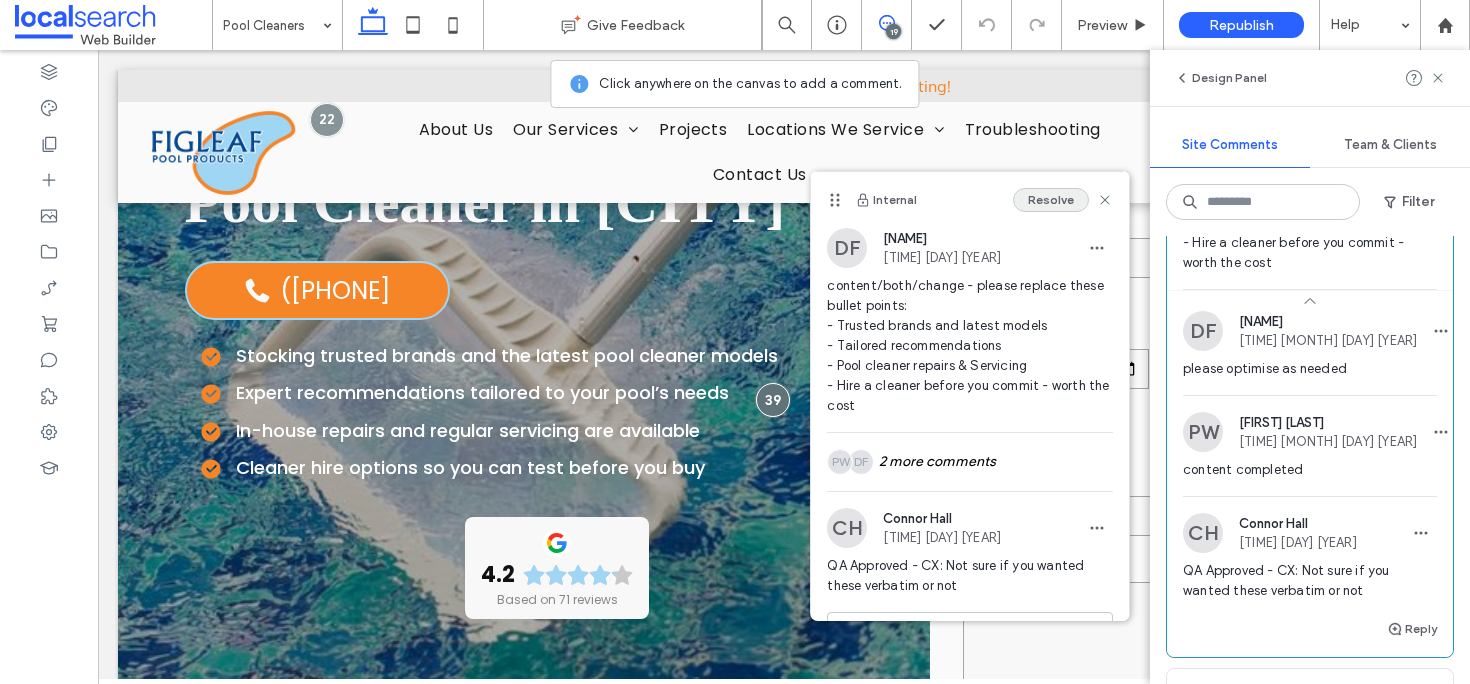click on "Resolve" at bounding box center (1051, 200) 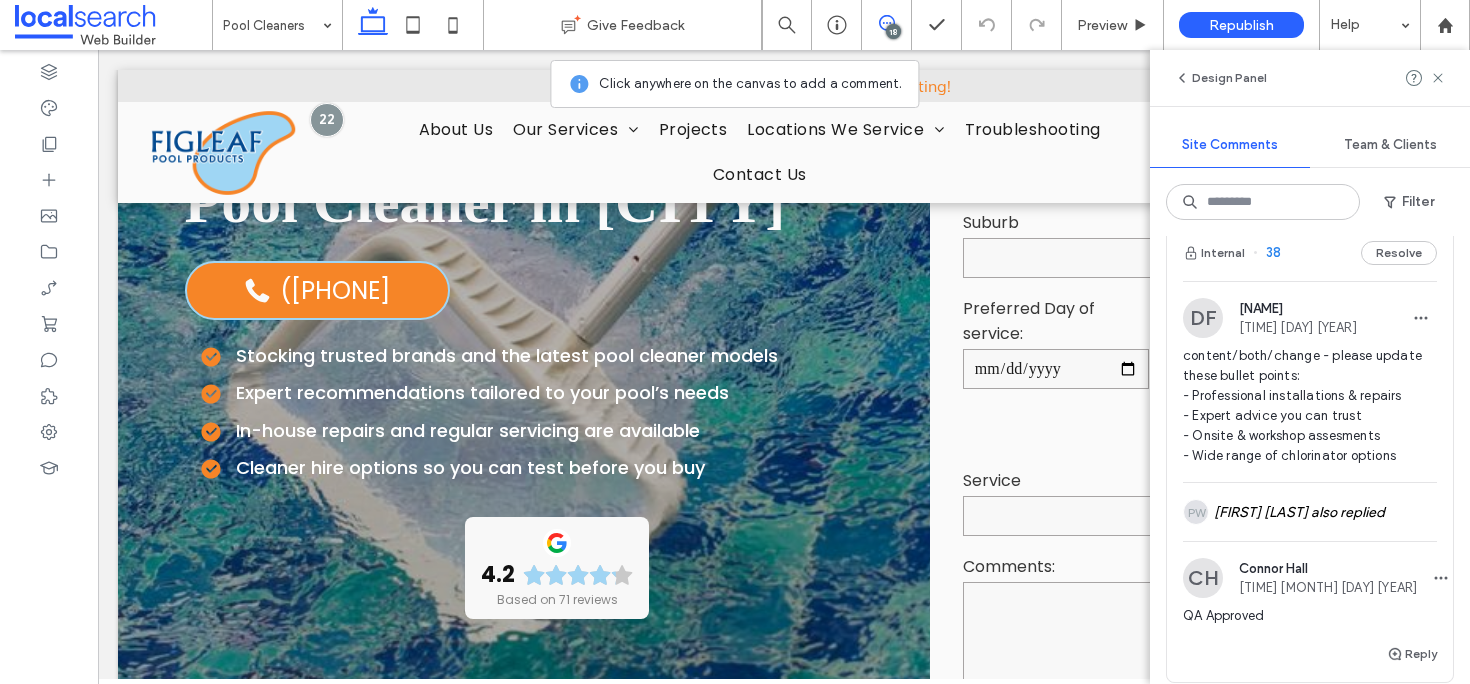 scroll, scrollTop: 278, scrollLeft: 0, axis: vertical 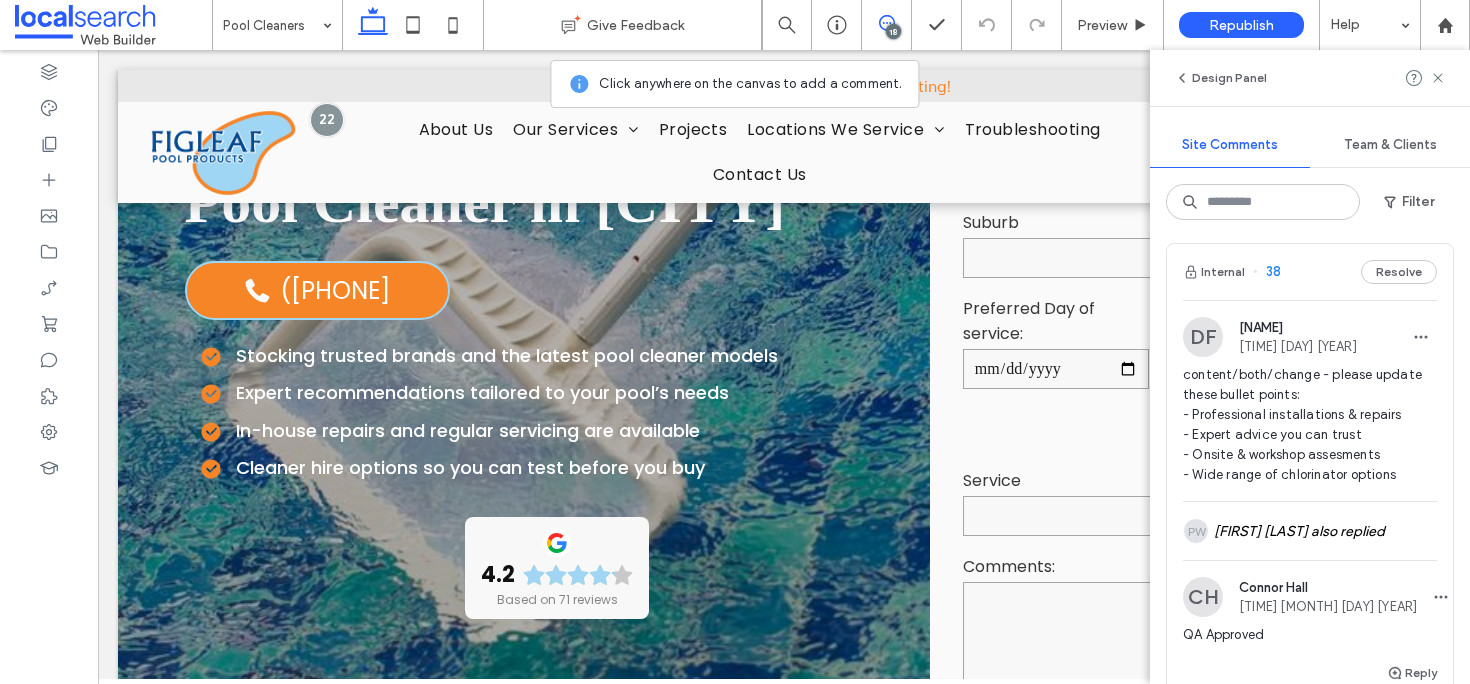 click on "Internal 38 Resolve" at bounding box center (1310, 272) 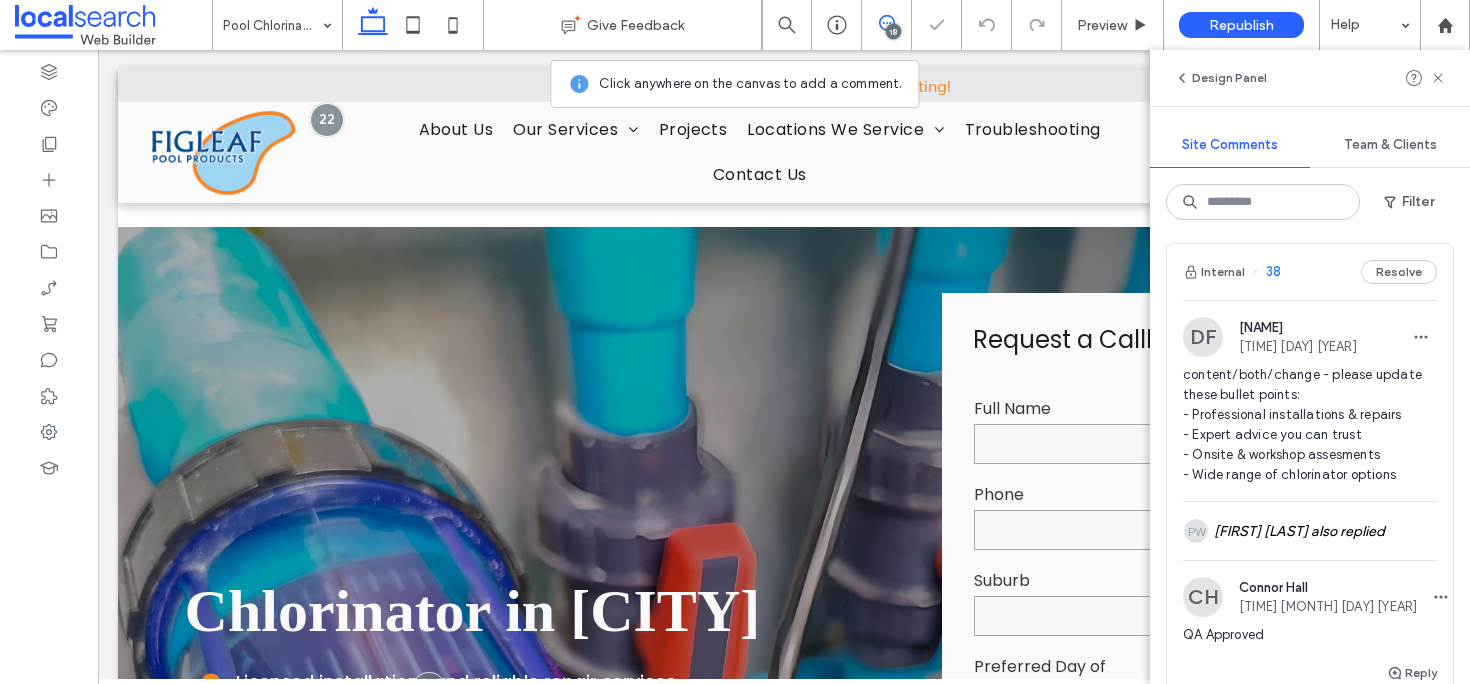 scroll, scrollTop: 168, scrollLeft: 0, axis: vertical 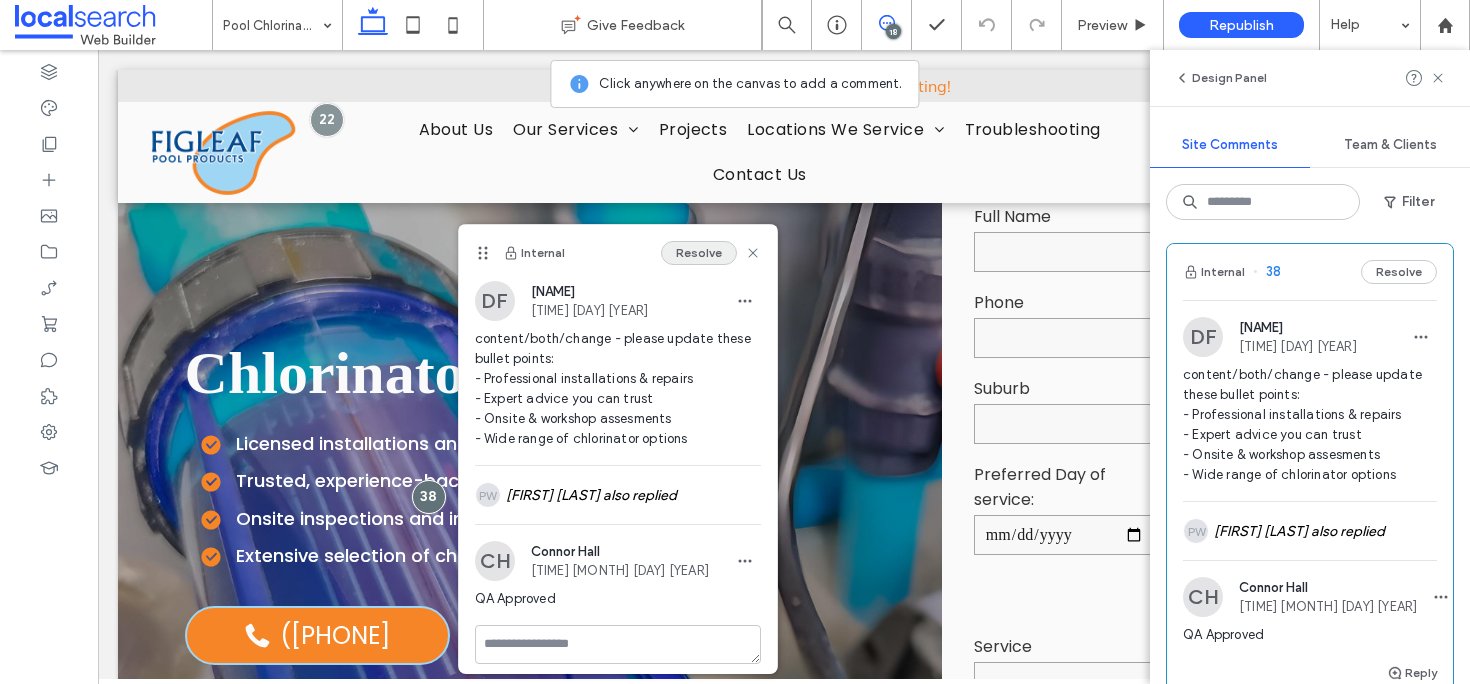 click on "Resolve" at bounding box center [699, 253] 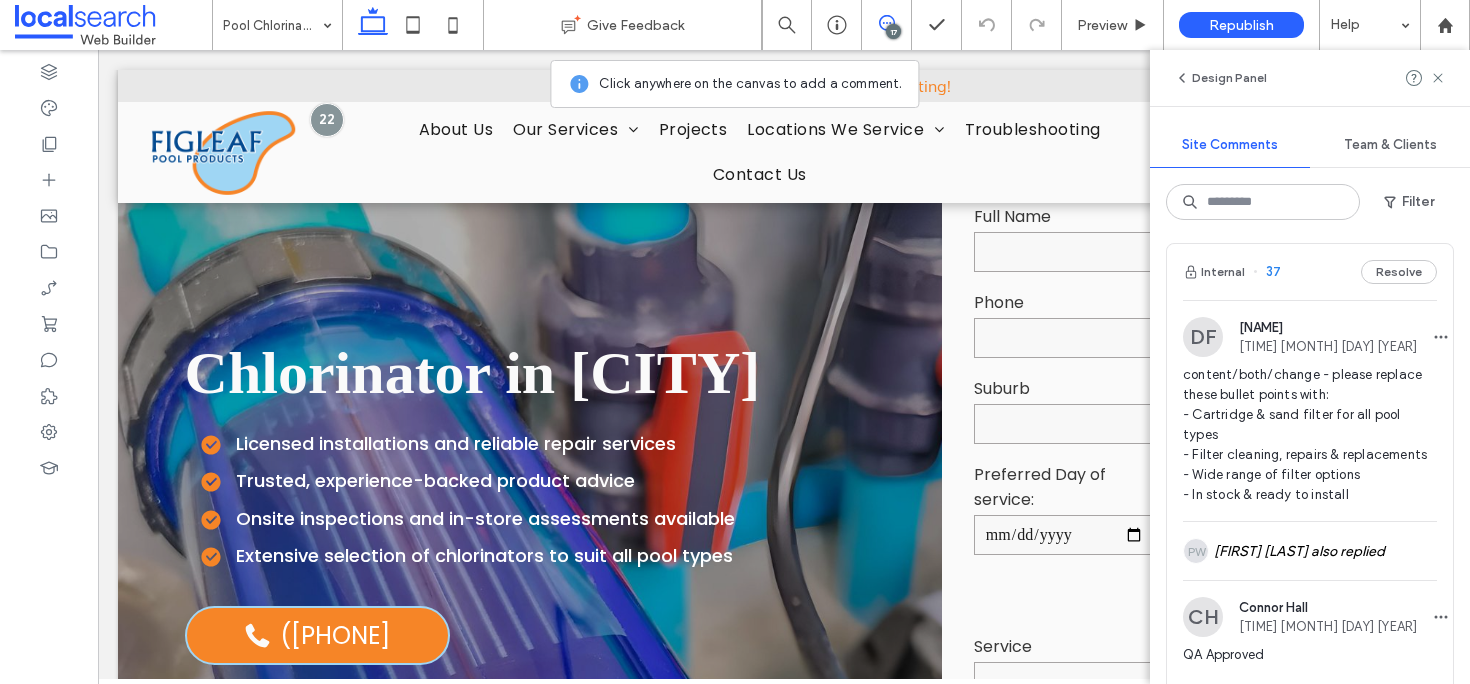 click on "Internal 37 Resolve" at bounding box center (1310, 272) 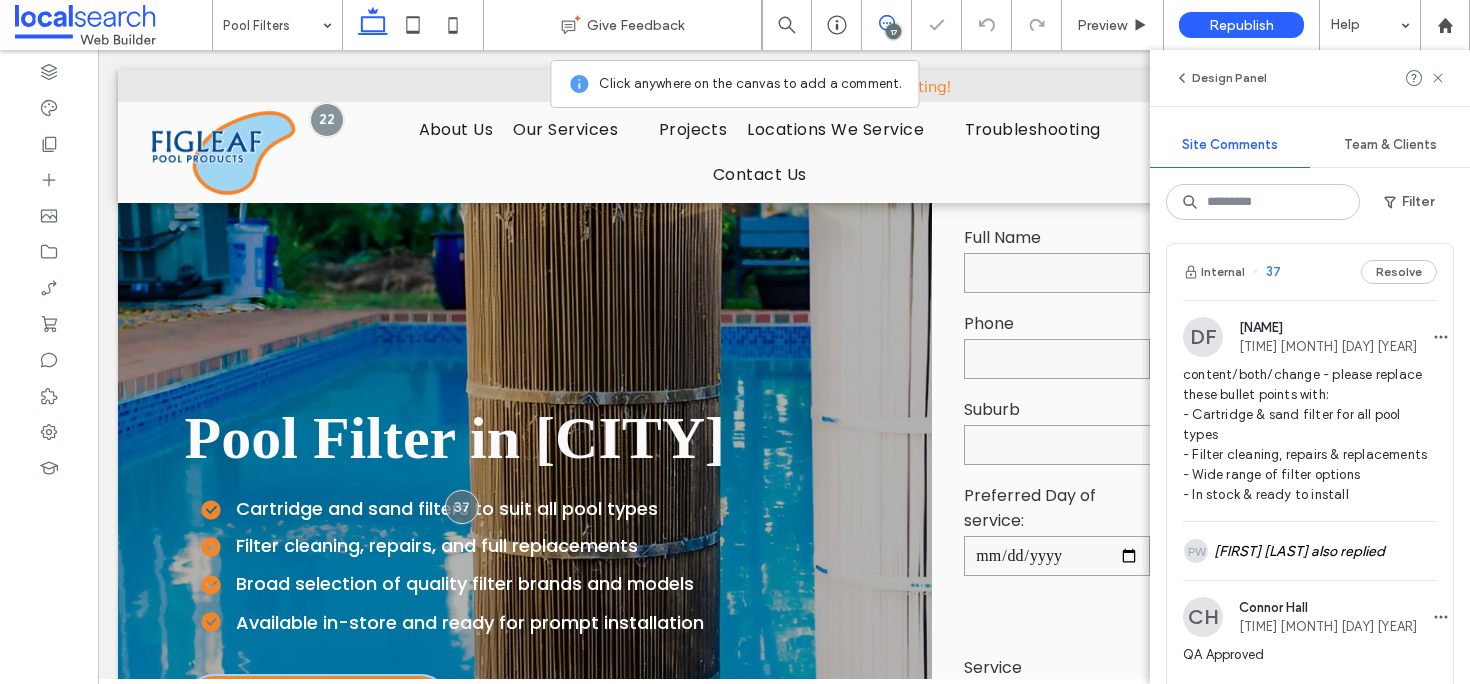 scroll, scrollTop: 0, scrollLeft: 0, axis: both 